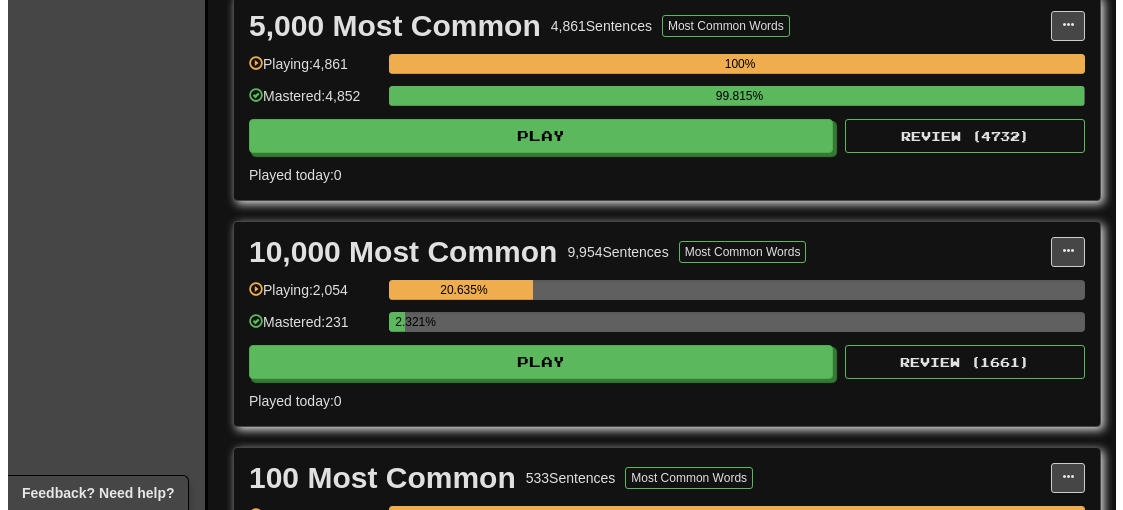 scroll, scrollTop: 1400, scrollLeft: 0, axis: vertical 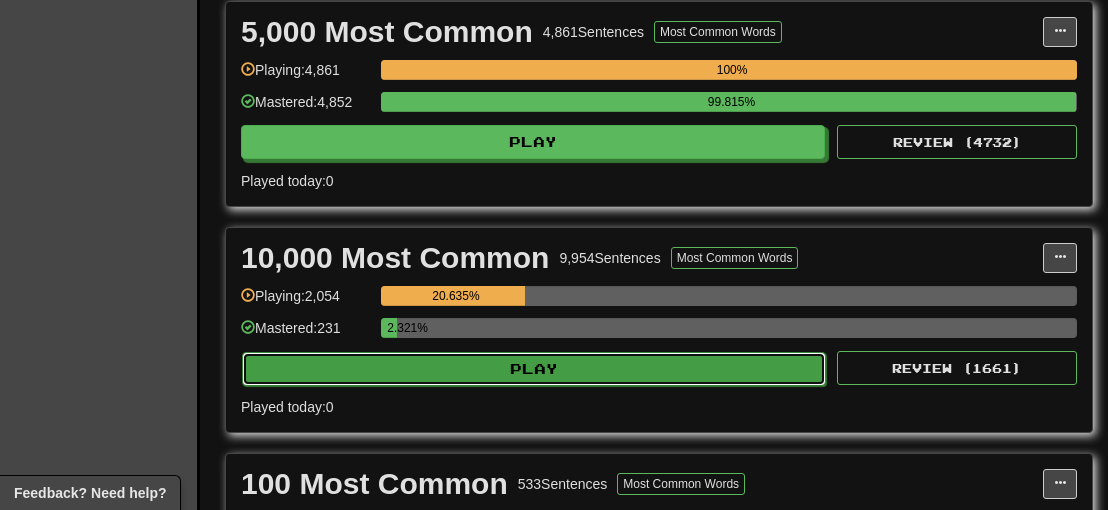 click on "Play" at bounding box center (534, 369) 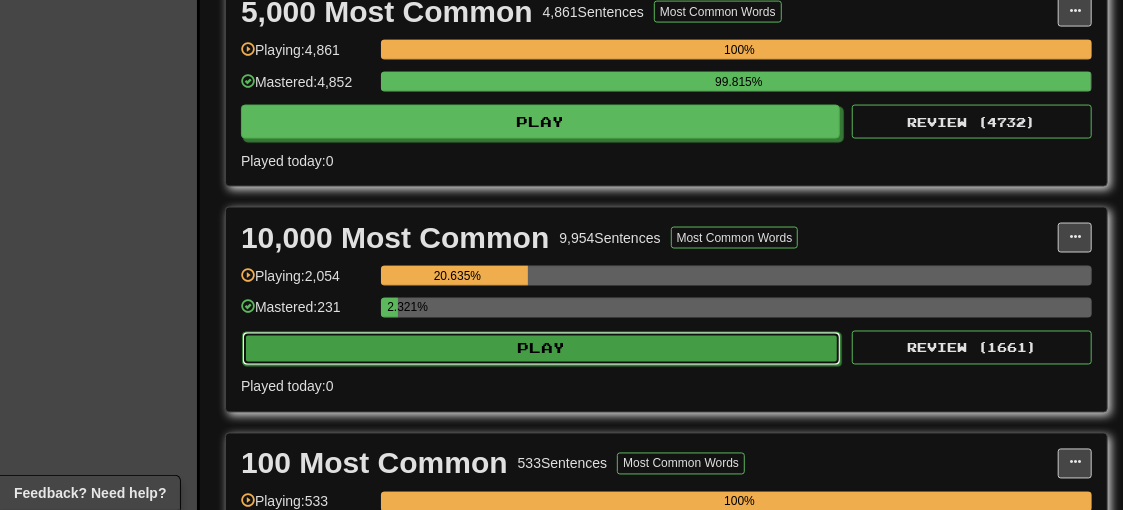 select on "**" 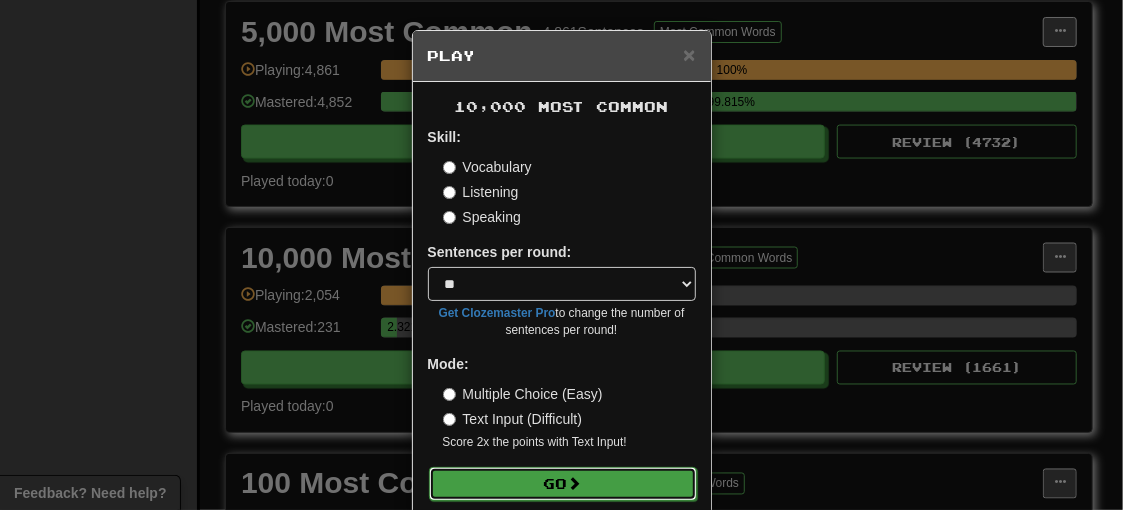 click on "Go" at bounding box center (563, 484) 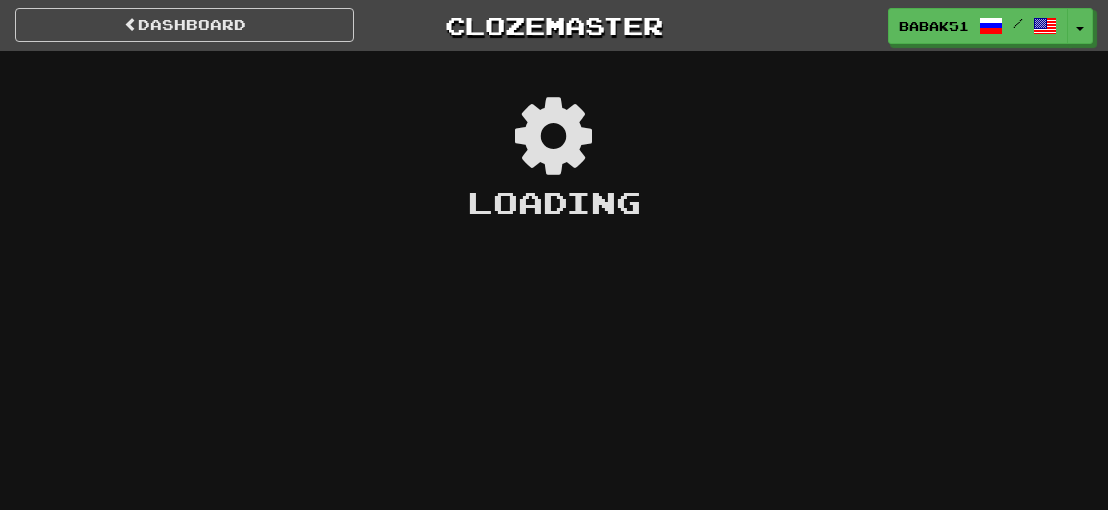 scroll, scrollTop: 0, scrollLeft: 0, axis: both 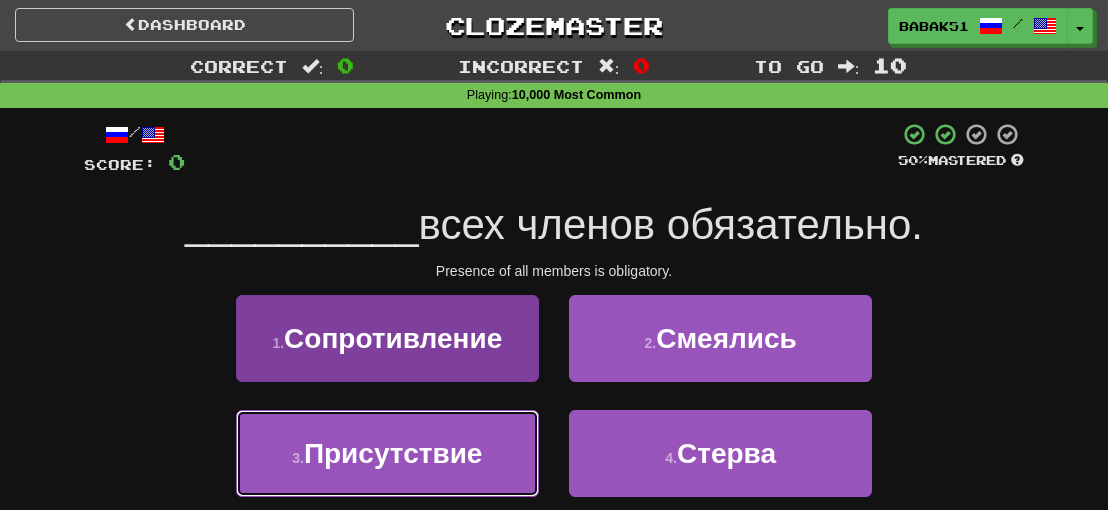 click on "Присутствие" at bounding box center [393, 453] 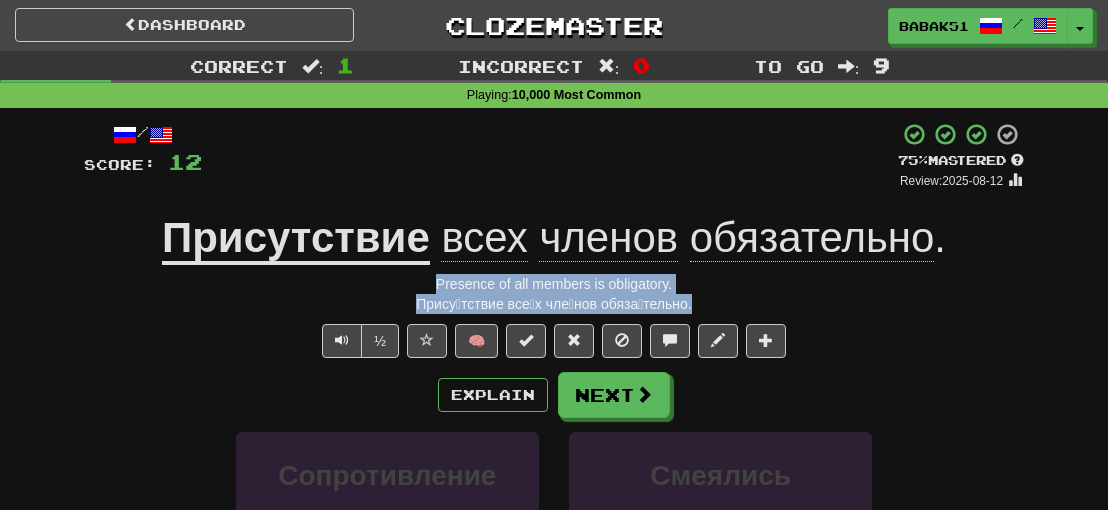 drag, startPoint x: 708, startPoint y: 301, endPoint x: 389, endPoint y: 280, distance: 319.69046 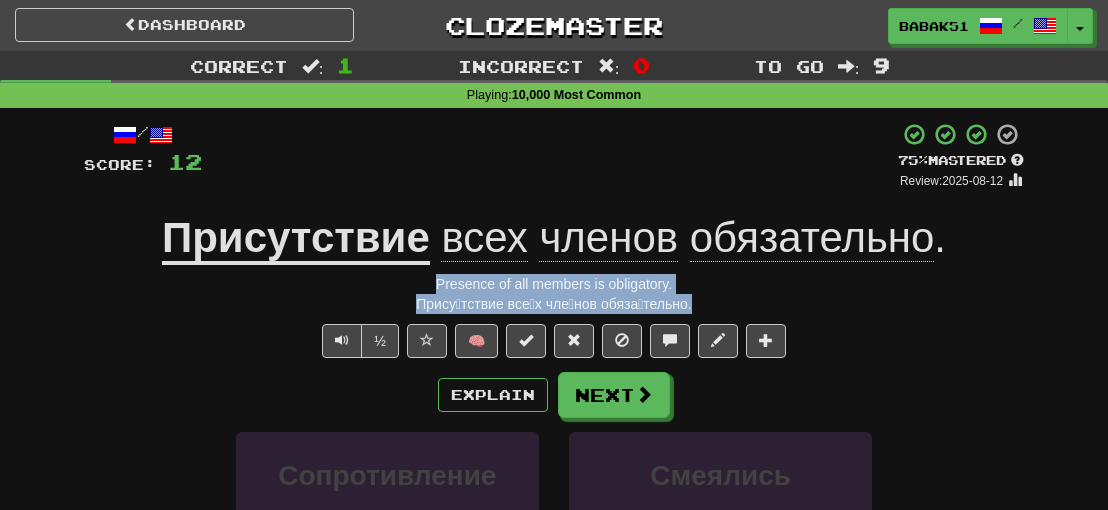 copy on "Presence of all members is obligatory. Прису́тствие все́х чле́нов обяза́тельно." 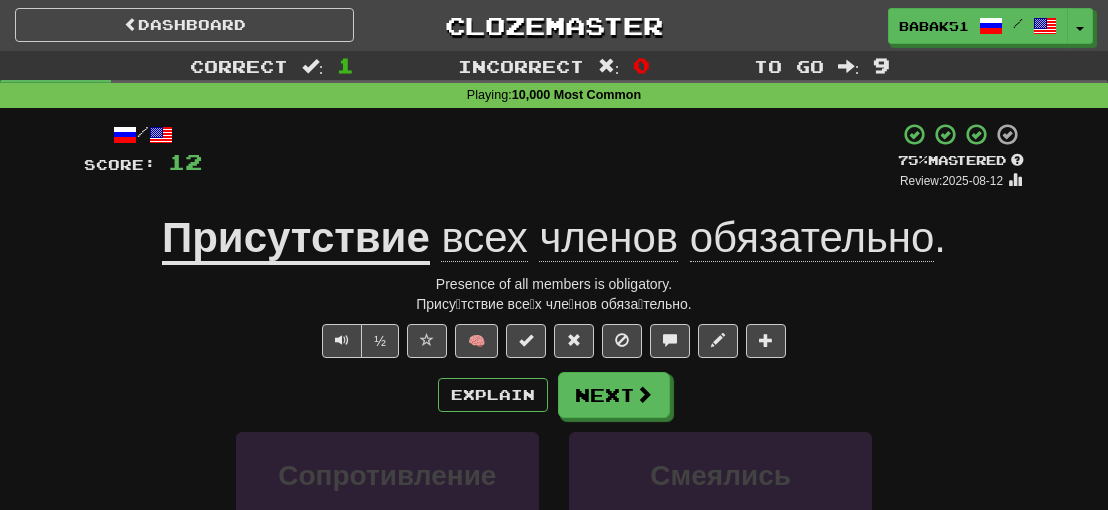 click on "/  Score:   12 + 12 75 %  Mastered Review:  2025-08-12 Присутствие   всех   членов   обязательно . Presence of all members is obligatory. Прису́тствие все́х чле́нов обяза́тельно. ½ 🧠 Explain Next Сопротивление Смеялись Присутствие Стерва Learn more: Сопротивление Смеялись Присутствие Стерва  Help!  Report Sentence Source" at bounding box center [554, 452] 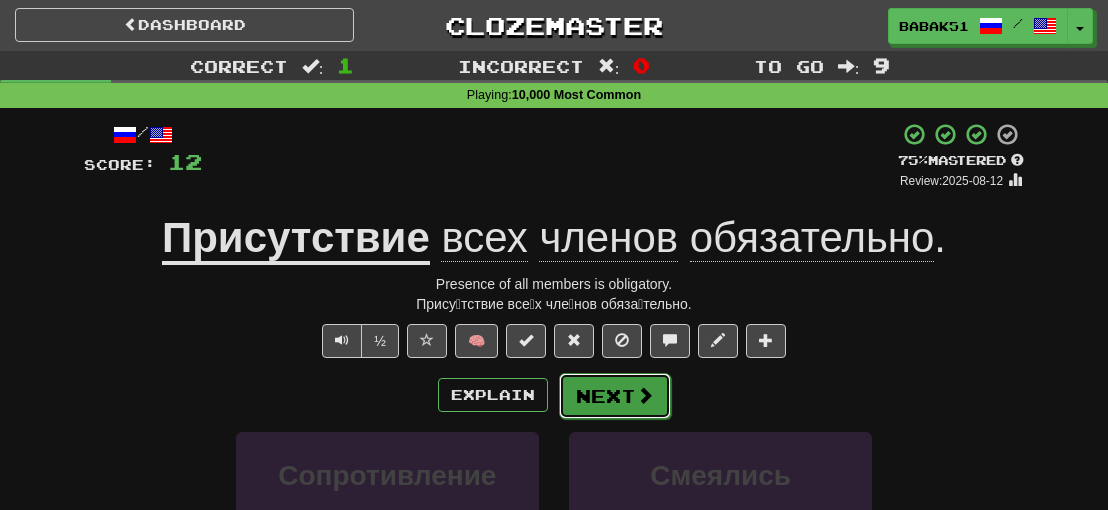 click on "Next" at bounding box center (615, 396) 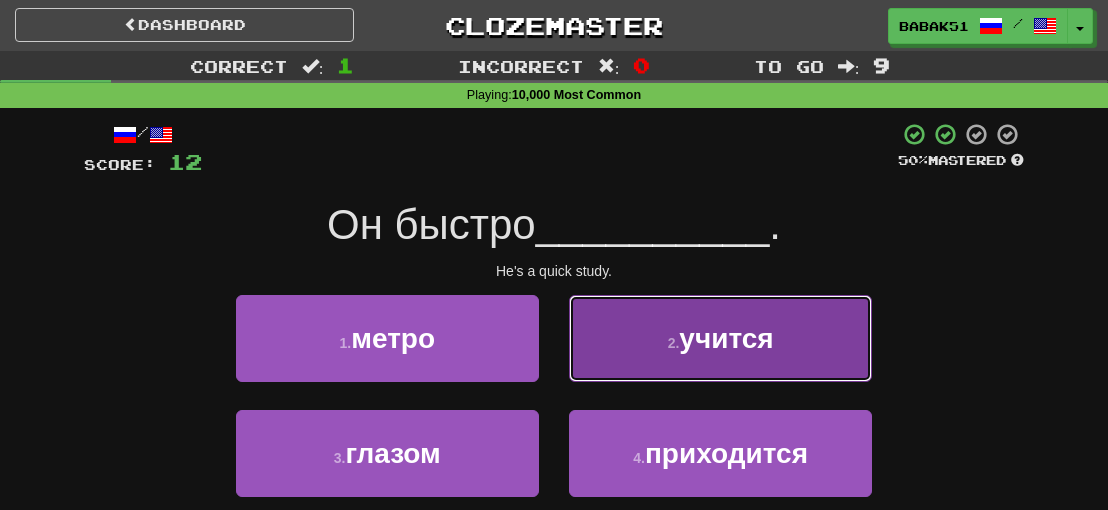 click on "2 .  учится" at bounding box center [720, 338] 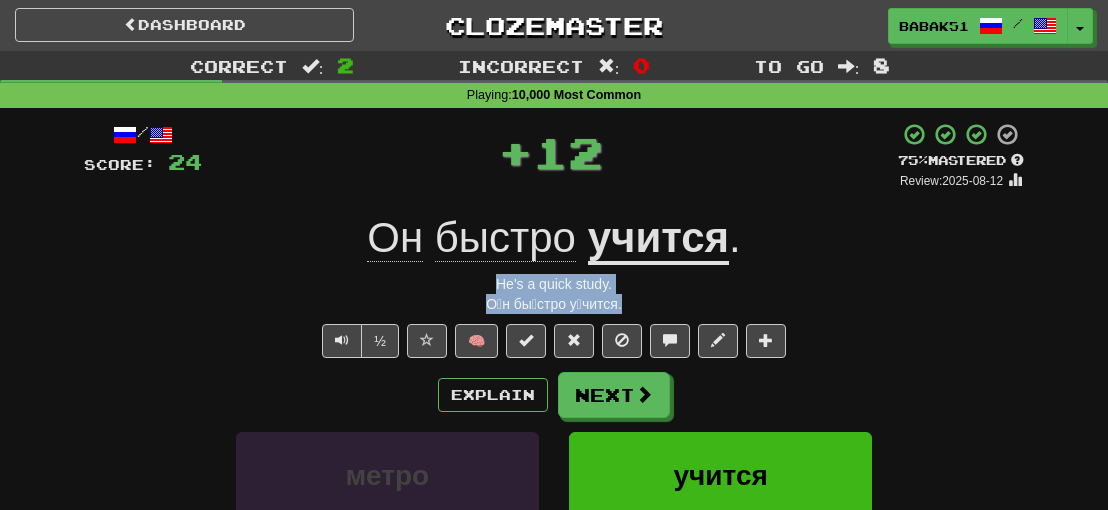 drag, startPoint x: 629, startPoint y: 302, endPoint x: 471, endPoint y: 279, distance: 159.66527 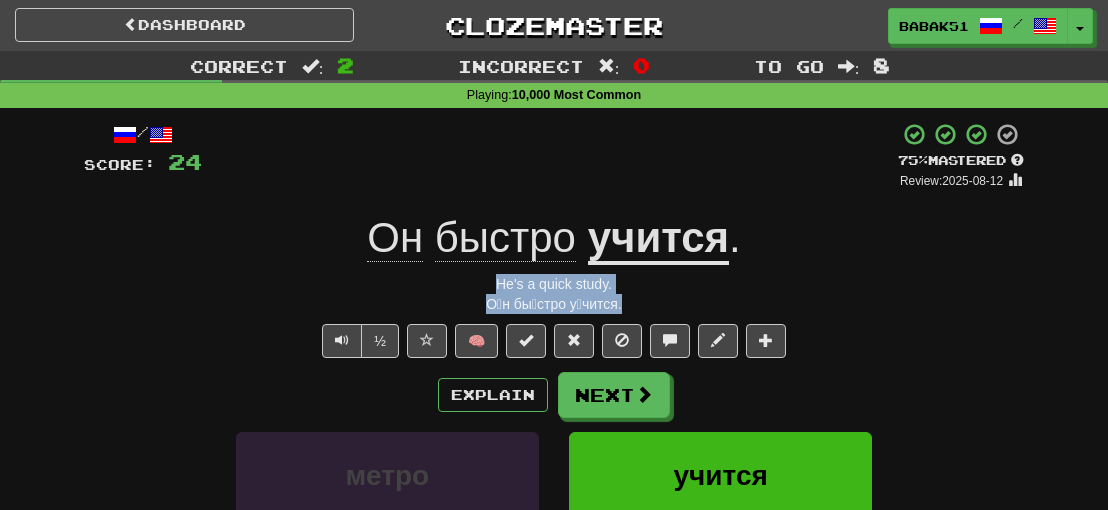 copy on "He's a quick study. О́н бы́стро у́чится." 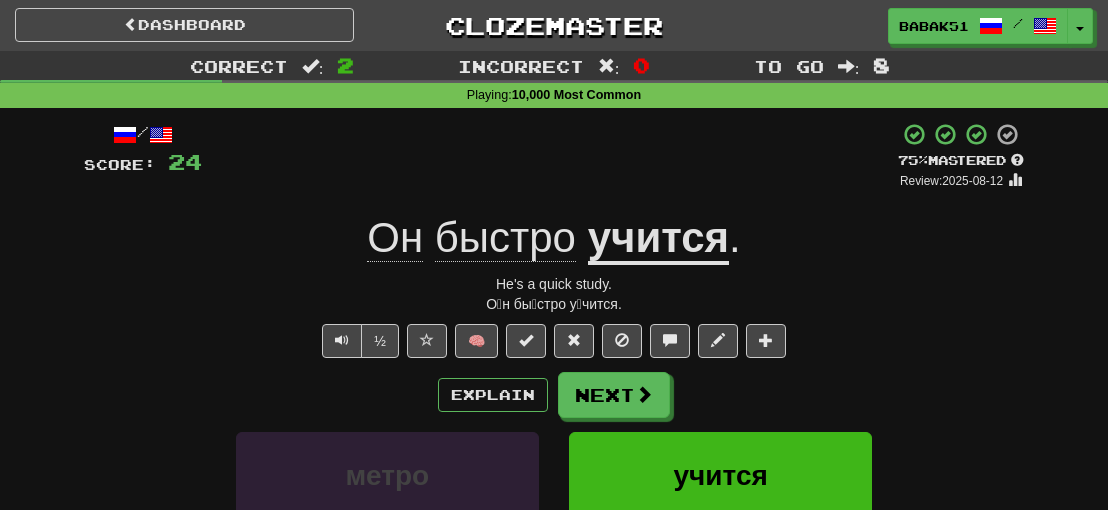 click on "/  Score:   24 + 12 75 %  Mastered Review:  2025-08-12 Он   быстро   учится . He's a quick study. О́н бы́стро у́чится. ½ 🧠 Explain Next метро учится глазом приходится Learn more: метро учится глазом приходится  Help!  Report Sentence Source" at bounding box center [554, 445] 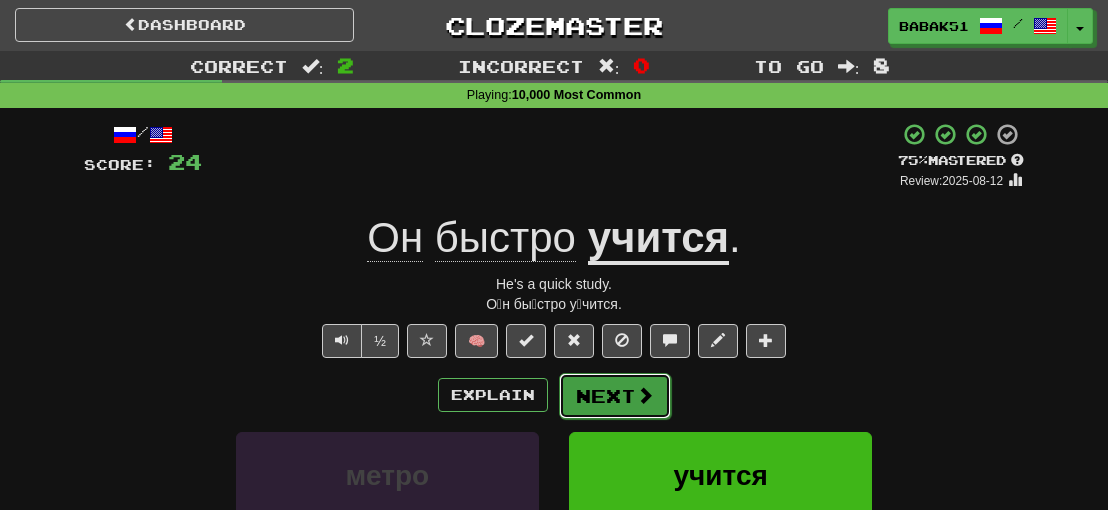 click at bounding box center (645, 395) 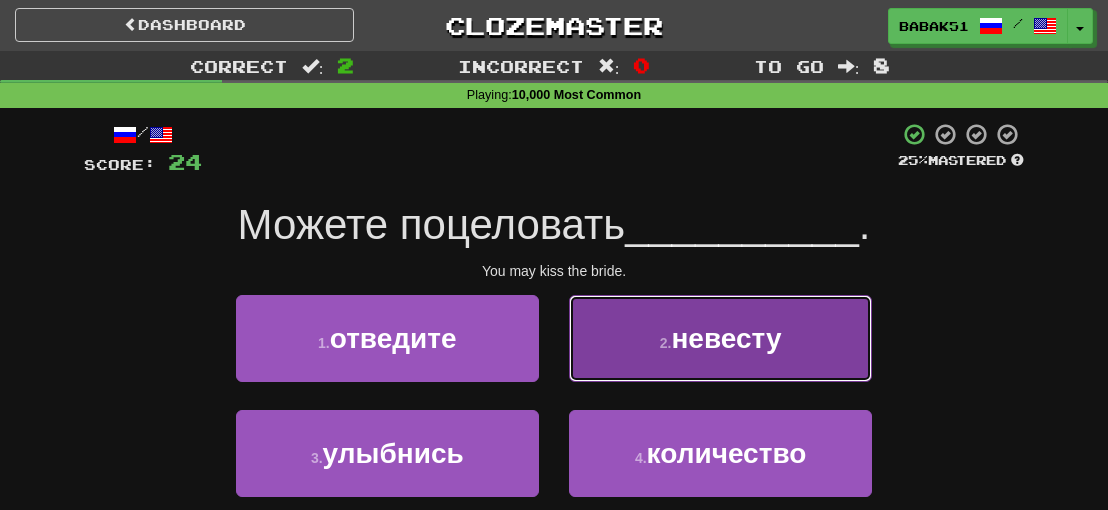 click on "2 .  невесту" at bounding box center [720, 338] 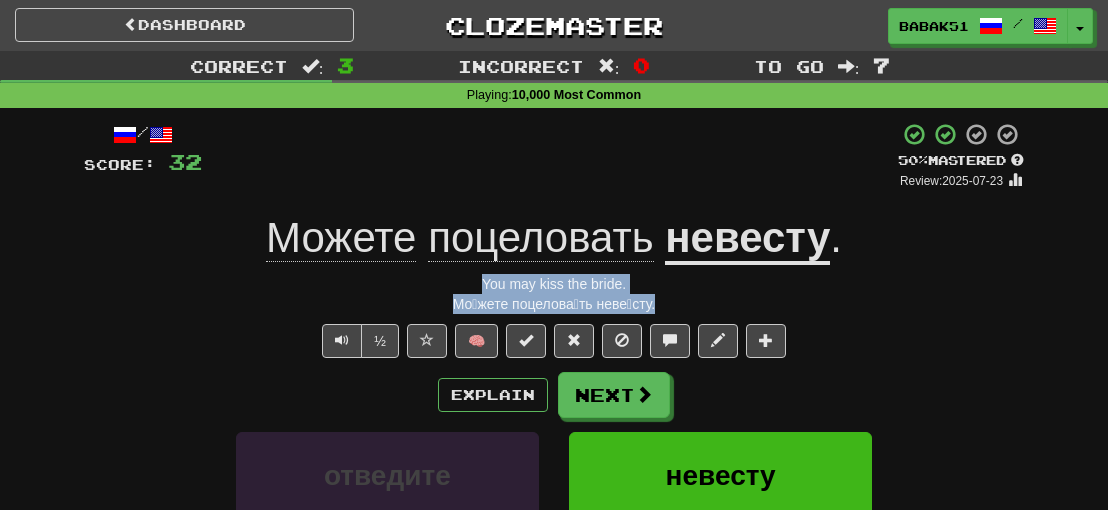 drag, startPoint x: 656, startPoint y: 301, endPoint x: 404, endPoint y: 284, distance: 252.57277 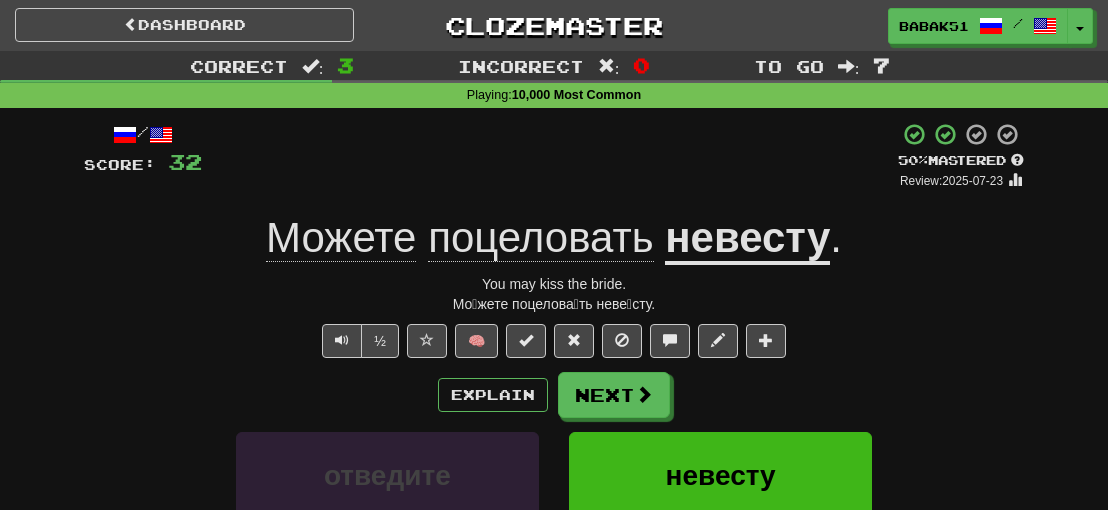 click on "½ 🧠" at bounding box center (554, 341) 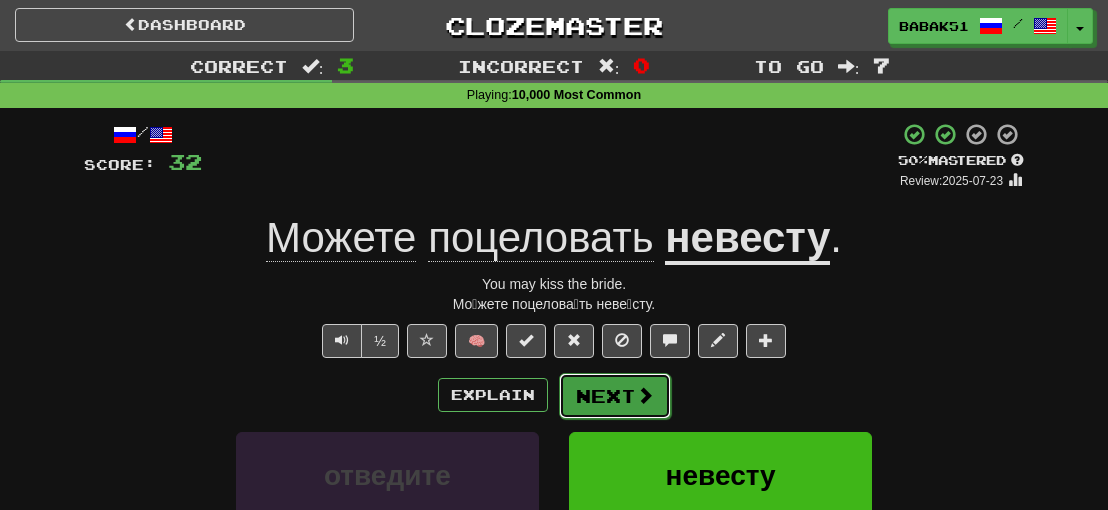 click on "Next" at bounding box center [615, 396] 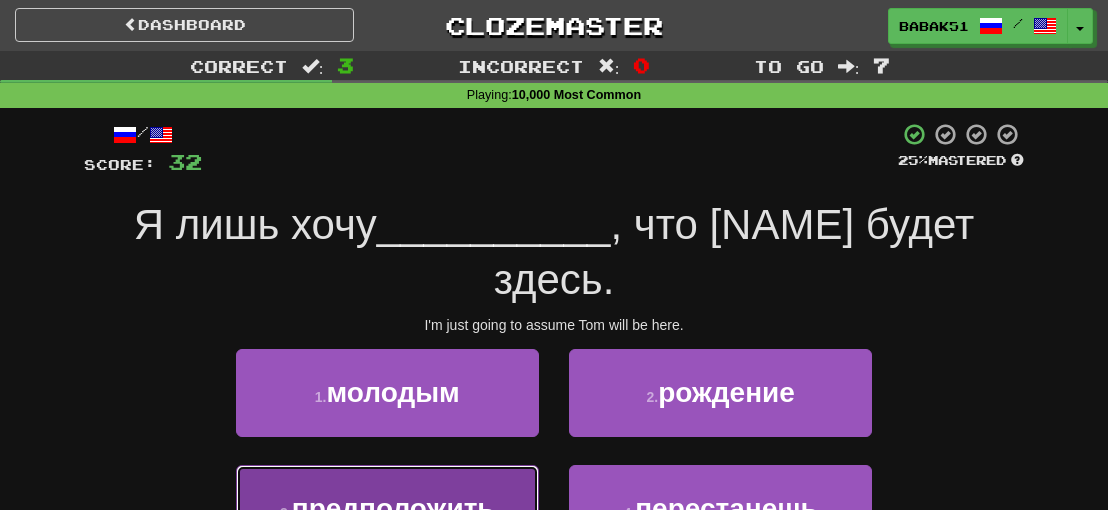 click on "3 .  предположить" at bounding box center (387, 508) 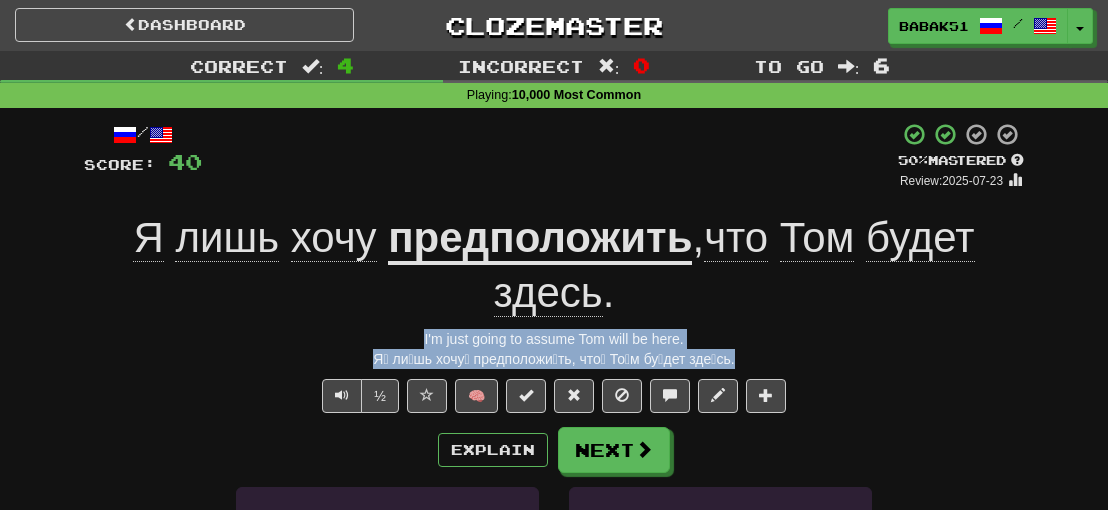 drag, startPoint x: 739, startPoint y: 355, endPoint x: 394, endPoint y: 340, distance: 345.32593 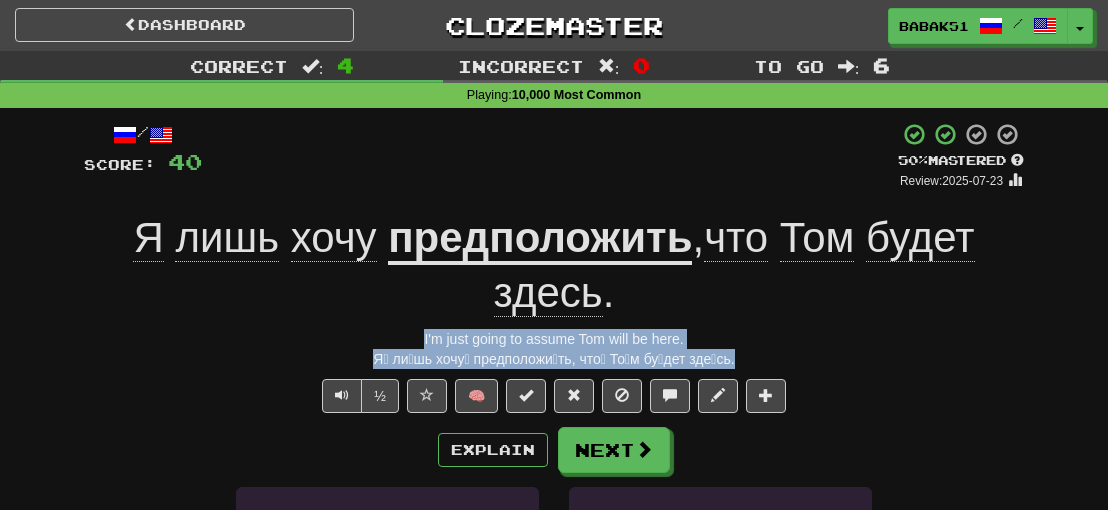 copy on "I'm just going to assume [NAME] will be here. Я́ ли́шь хочу́ предположи́ть, что́ [NAME] бу́дет зде́сь." 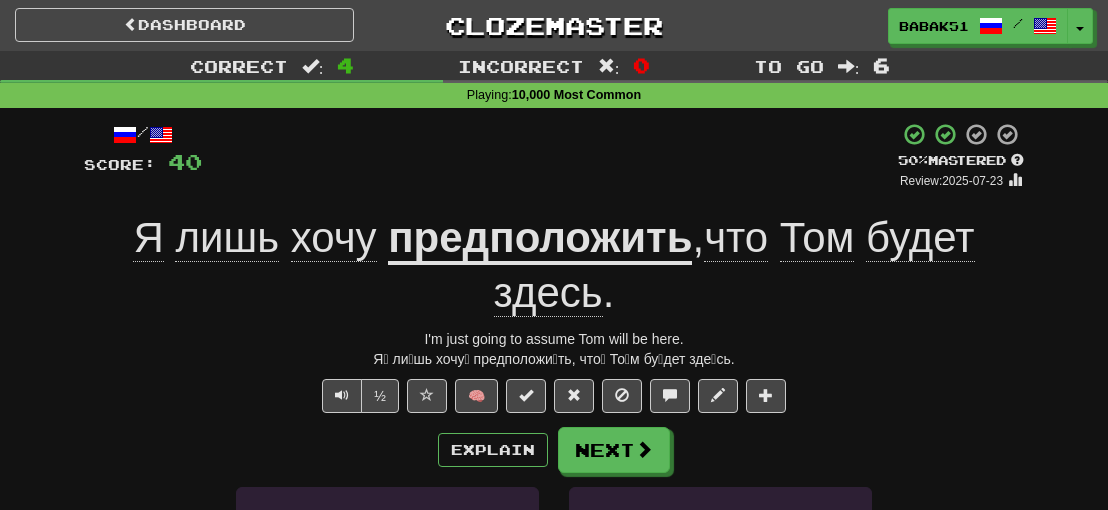 click on "Explain Next" at bounding box center (554, 450) 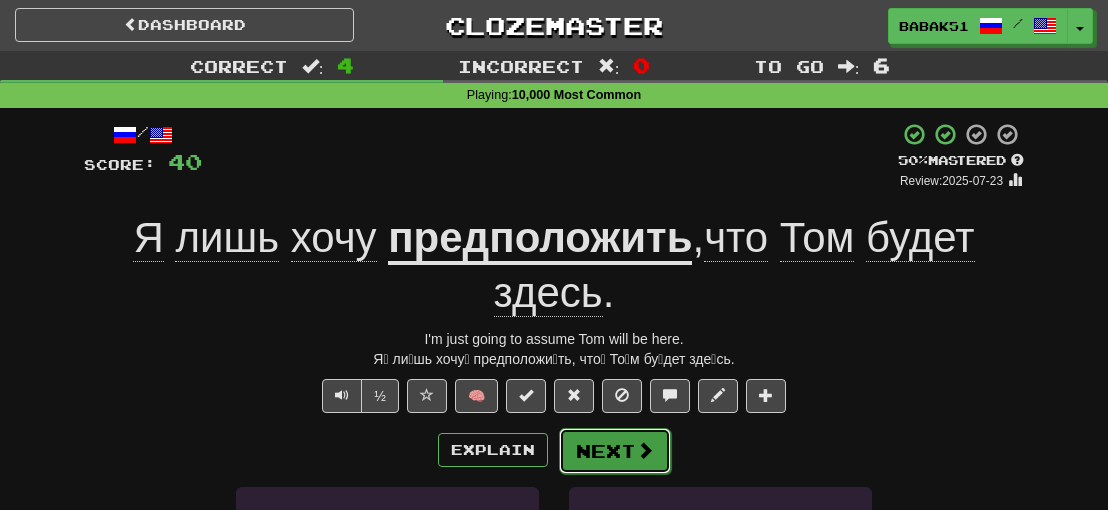 click on "Next" at bounding box center (615, 451) 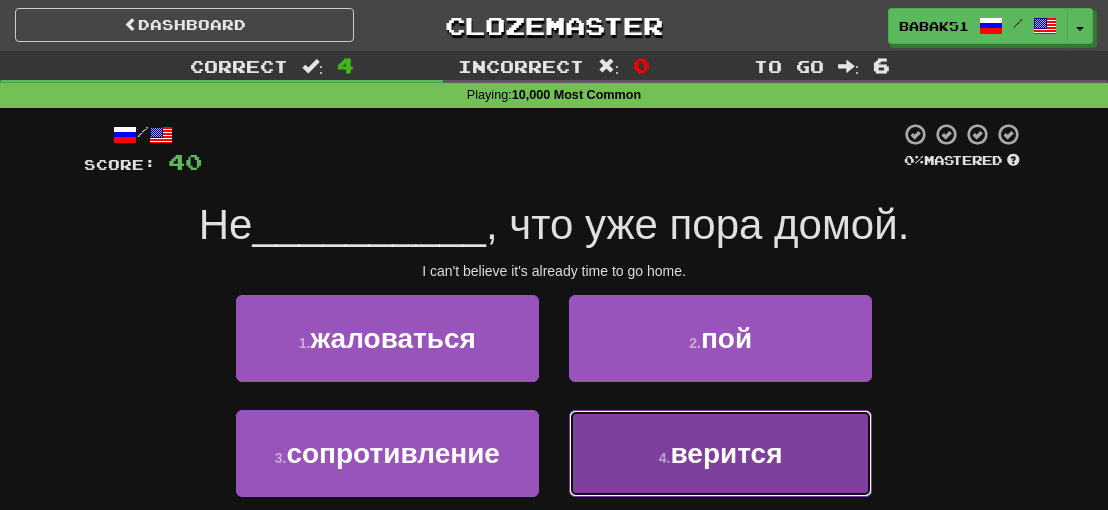 click on "верится" at bounding box center [726, 453] 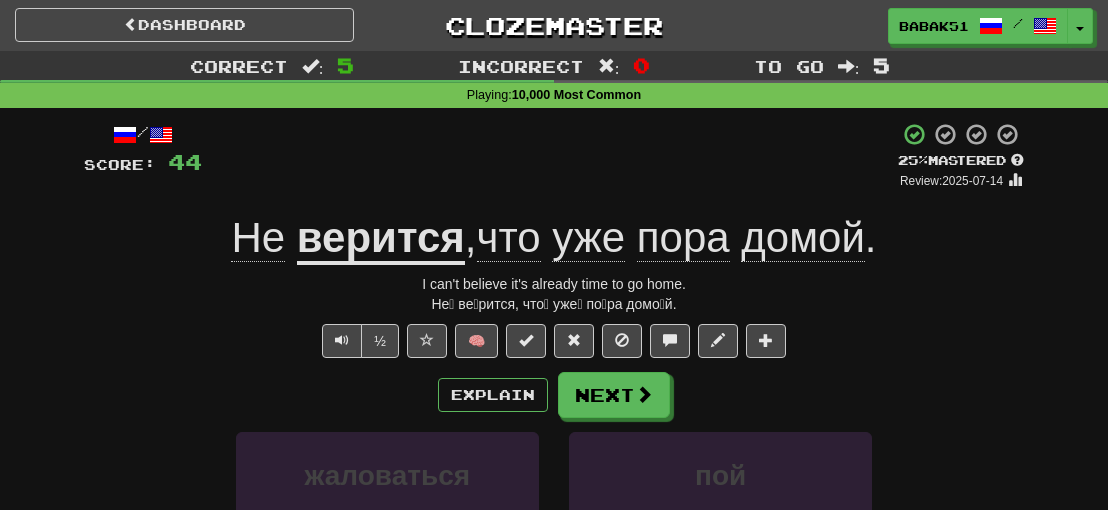 click on "верится" at bounding box center (381, 239) 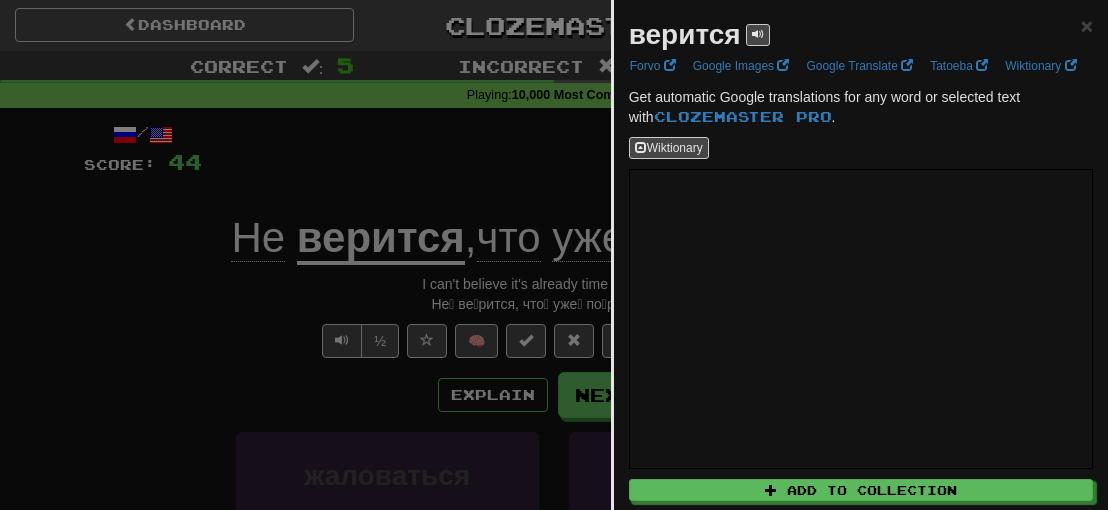 scroll, scrollTop: 100, scrollLeft: 0, axis: vertical 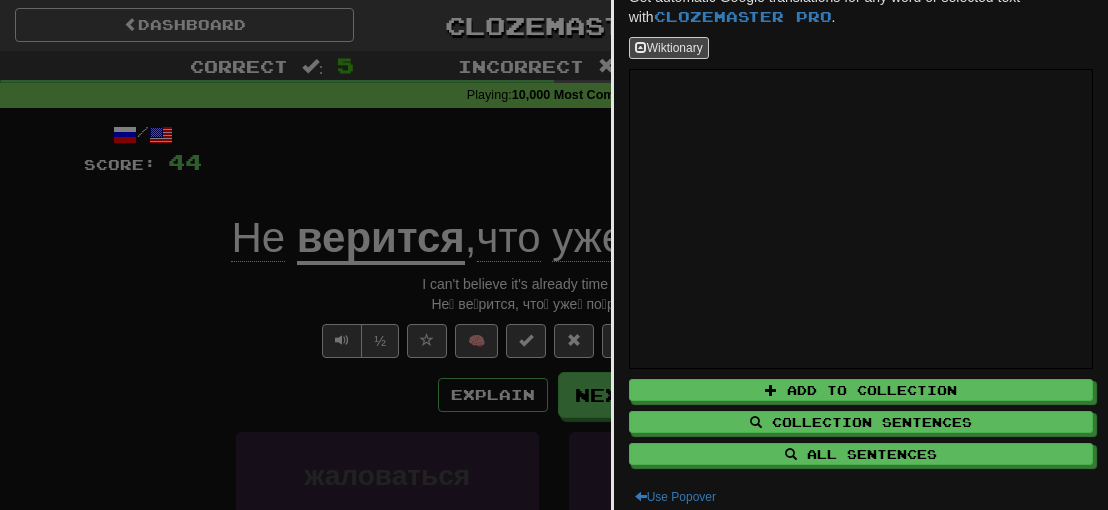 click at bounding box center [554, 255] 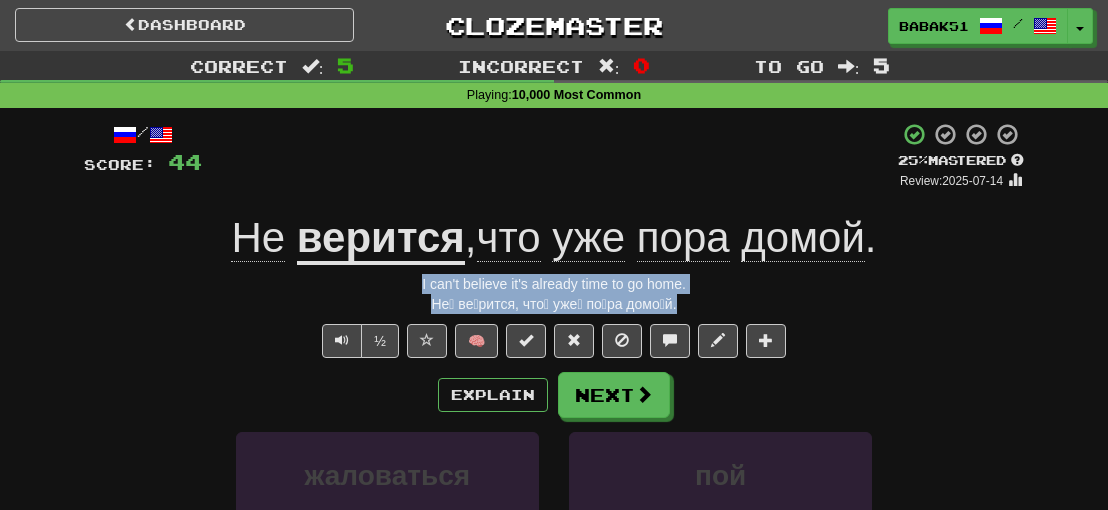 drag, startPoint x: 666, startPoint y: 302, endPoint x: 377, endPoint y: 289, distance: 289.29224 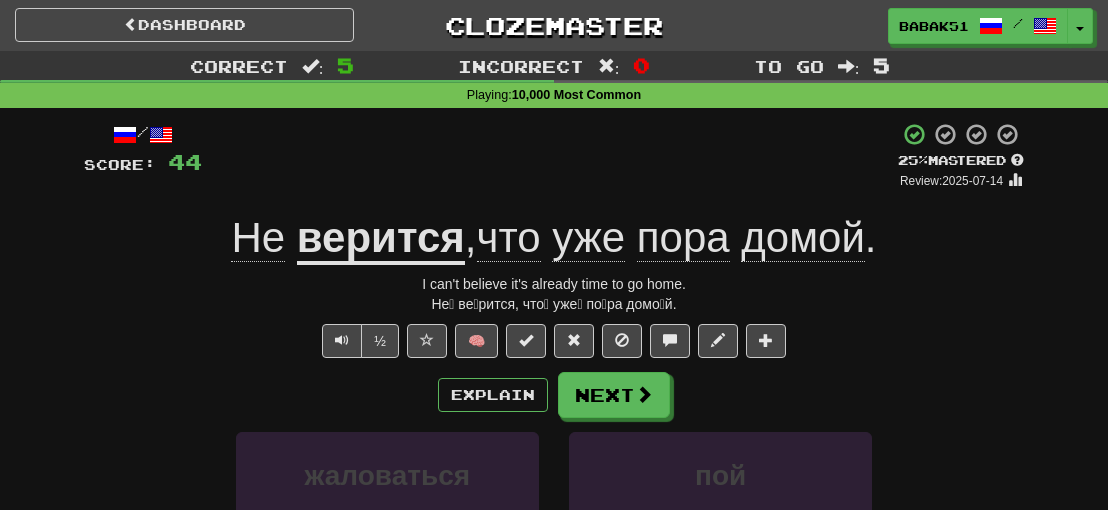 click on "/  Score:   44 + 4 25 %  Mastered Review:  2025-07-14 Не   верится ,  что   уже   пора   домой . I can't believe it's already time to go home. Не́ ве́рится, что́ уже́ по́ра домо́й. ½ 🧠 Explain Next жаловаться пой сопротивление верится Learn more: жаловаться пой сопротивление верится  Help!  Report Sentence Source" at bounding box center (554, 445) 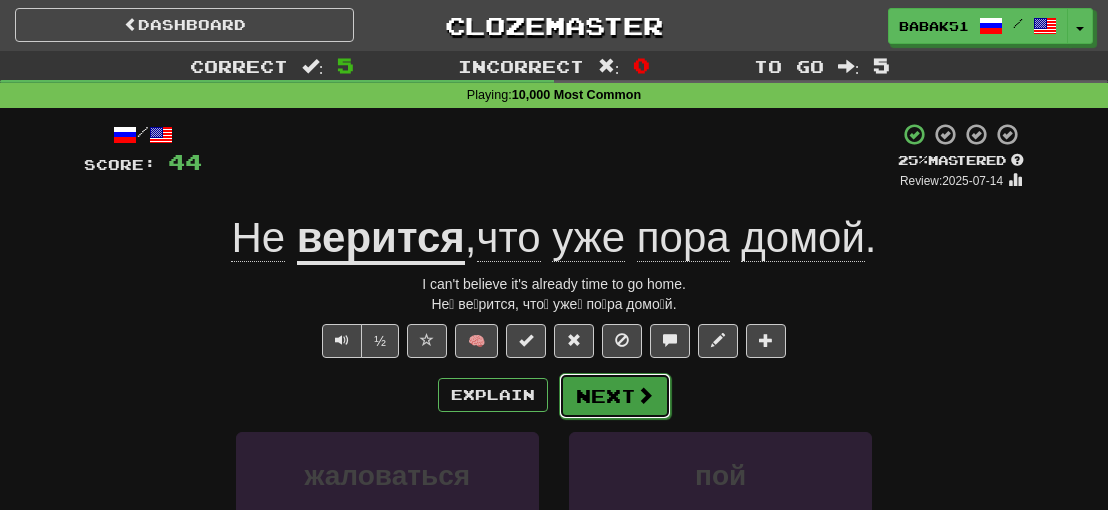 click on "Next" at bounding box center [615, 396] 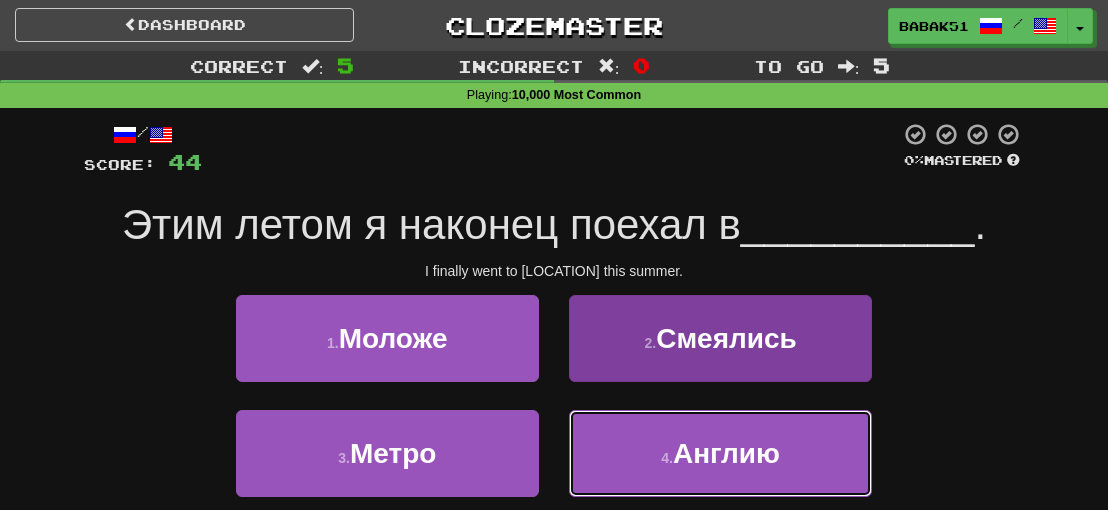 click on "Англию" at bounding box center (726, 453) 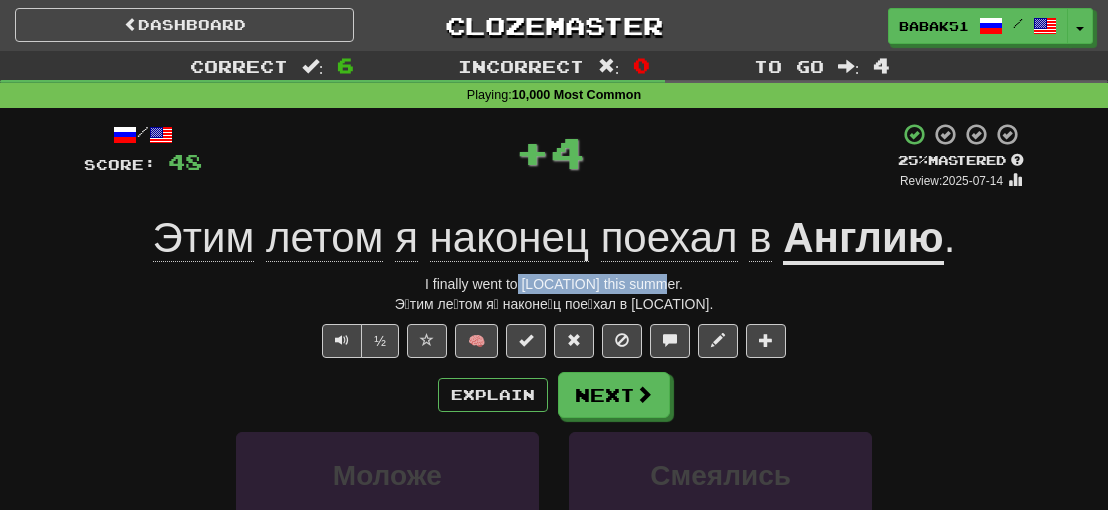 drag, startPoint x: 698, startPoint y: 290, endPoint x: 532, endPoint y: 293, distance: 166.0271 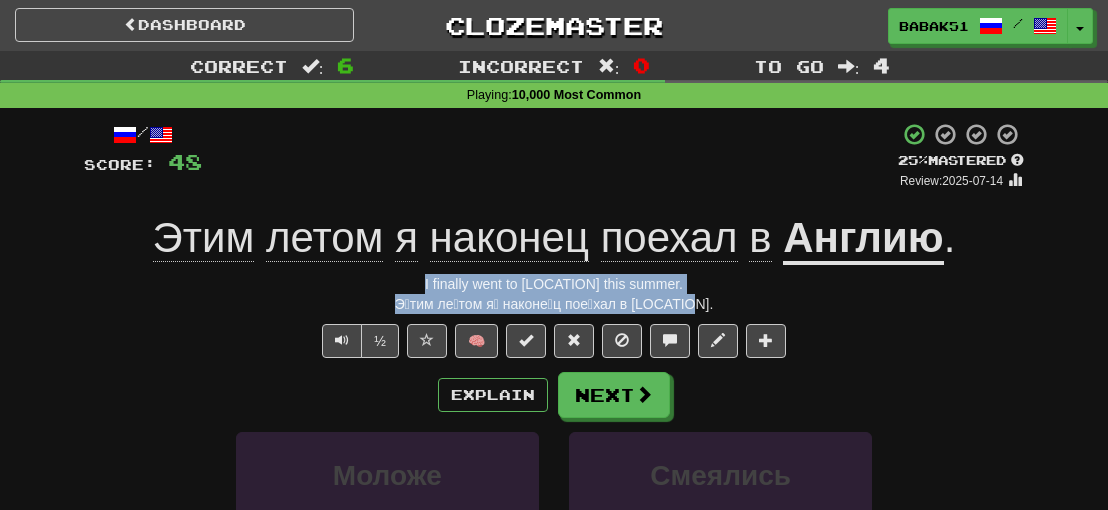 drag, startPoint x: 690, startPoint y: 307, endPoint x: 401, endPoint y: 289, distance: 289.56 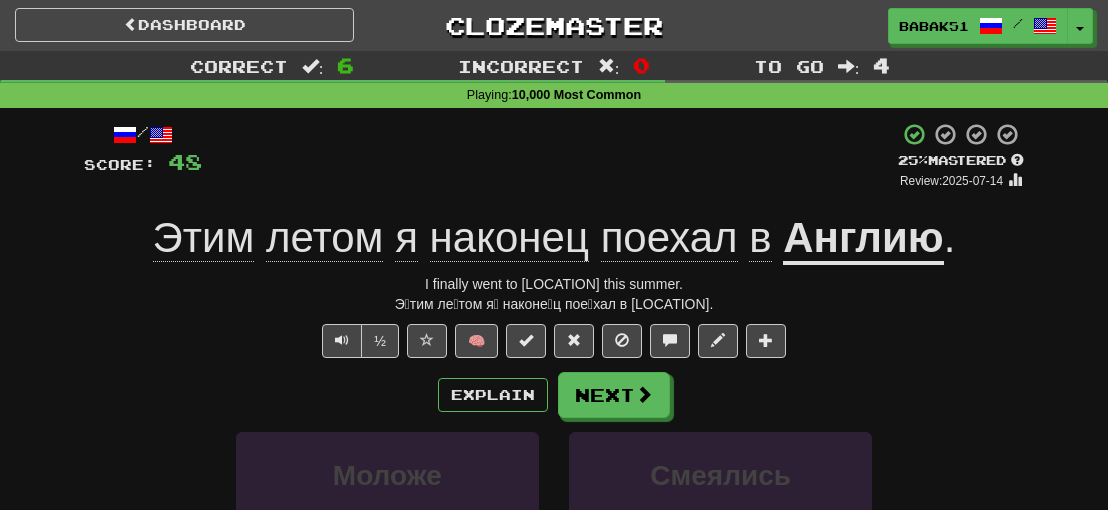 click on "/  Score:   48 + 4 25 %  Mastered Review:  2025-07-14 I finally went to [LOCATION] this summer. Э́тим ле́том я́ наконе́ц пое́хал в [LOCATION]. ½ 🧠 Explain Next Моложе Смеялись Метро [LOCATION] Learn more: Моложе Смеялись Метро [LOCATION]  Help!  Report Sentence Source" at bounding box center [554, 445] 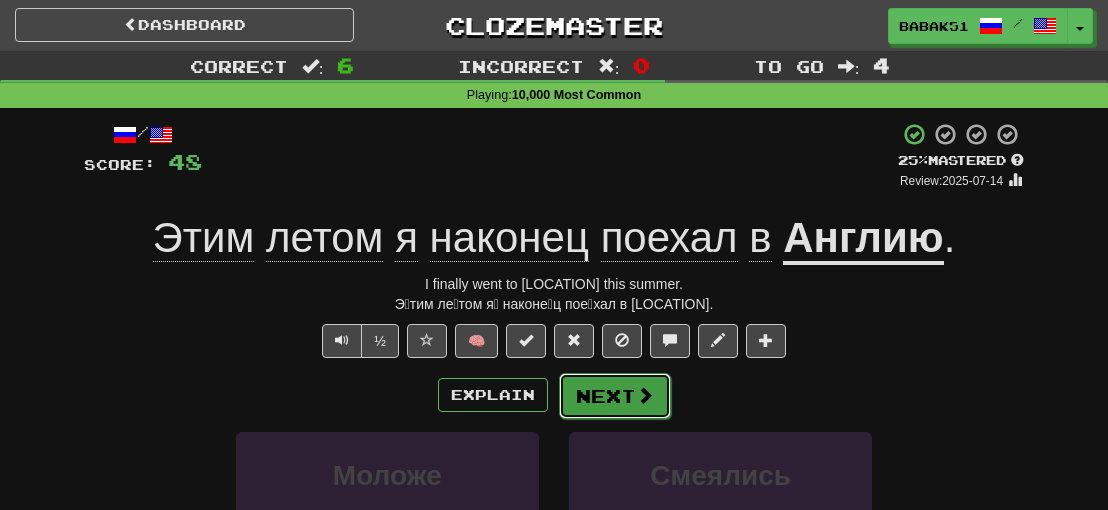 click on "Next" at bounding box center (615, 396) 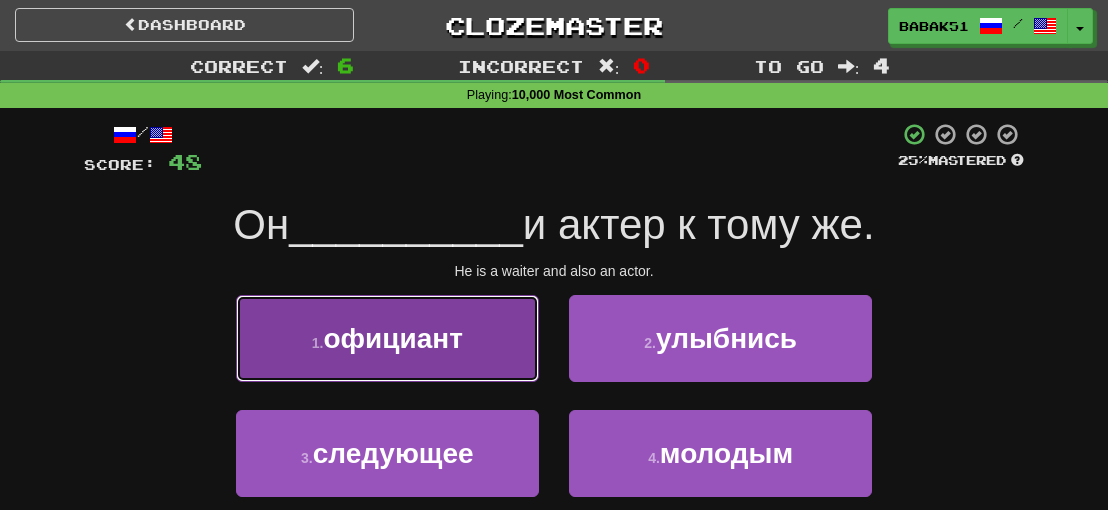 click on "официант" at bounding box center [392, 338] 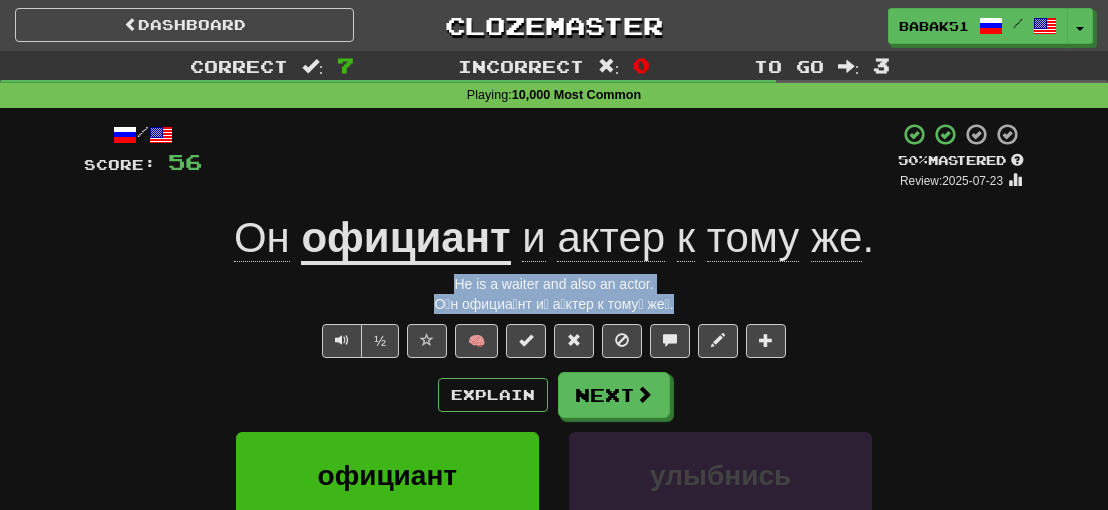 drag, startPoint x: 672, startPoint y: 305, endPoint x: 398, endPoint y: 282, distance: 274.96362 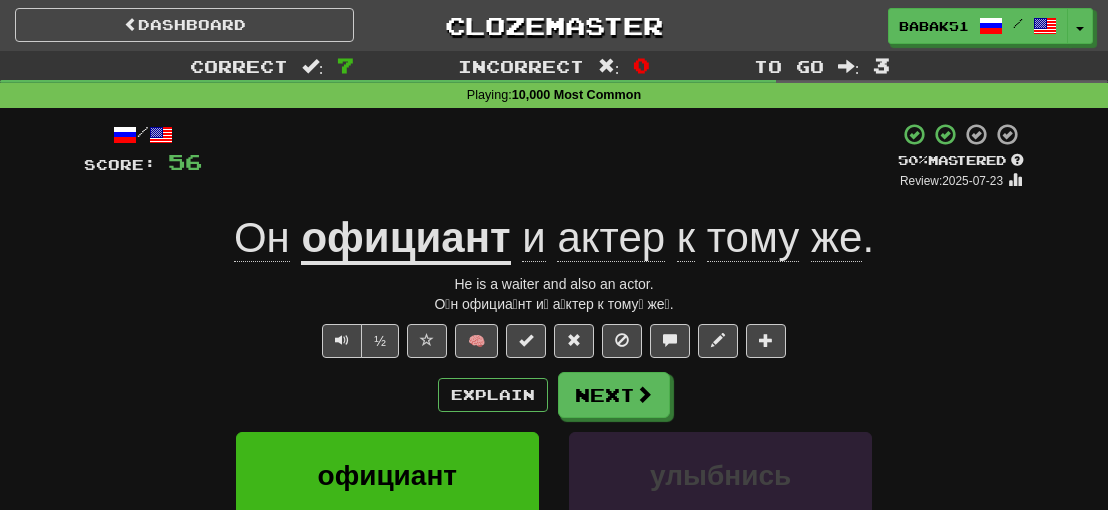click on "/  Score:   56 + 8 50 %  Mastered Review:  2025-07-23 Он   официант   и   актер   к   тому   же . He is a waiter and also an actor. О́н официа́нт и́ а́ктер к тому́ же́. ½ 🧠 Explain Next официант улыбнись следующее молодым Learn more: официант улыбнись следующее молодым  Help!  Report Sentence Source" at bounding box center [554, 445] 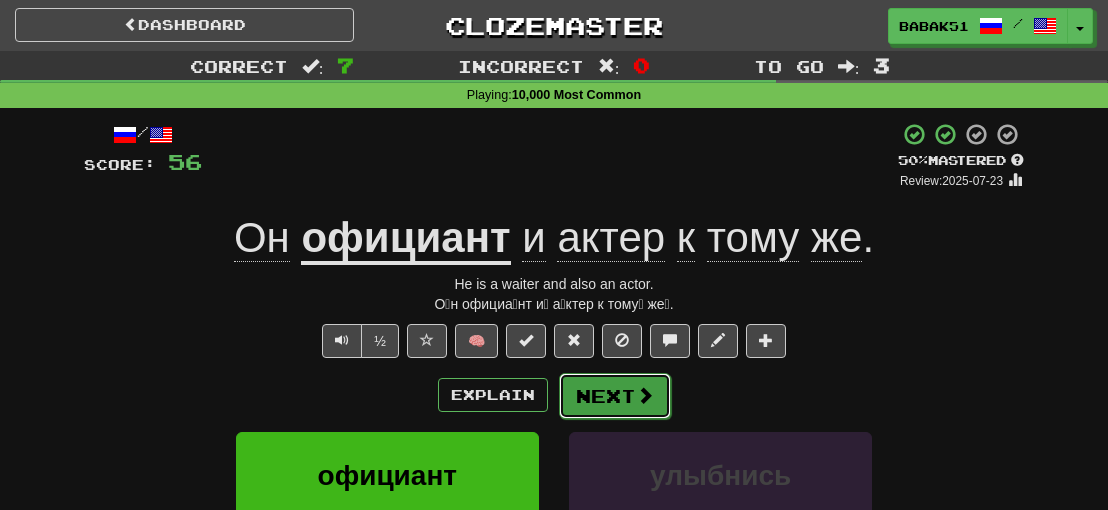 click at bounding box center (645, 395) 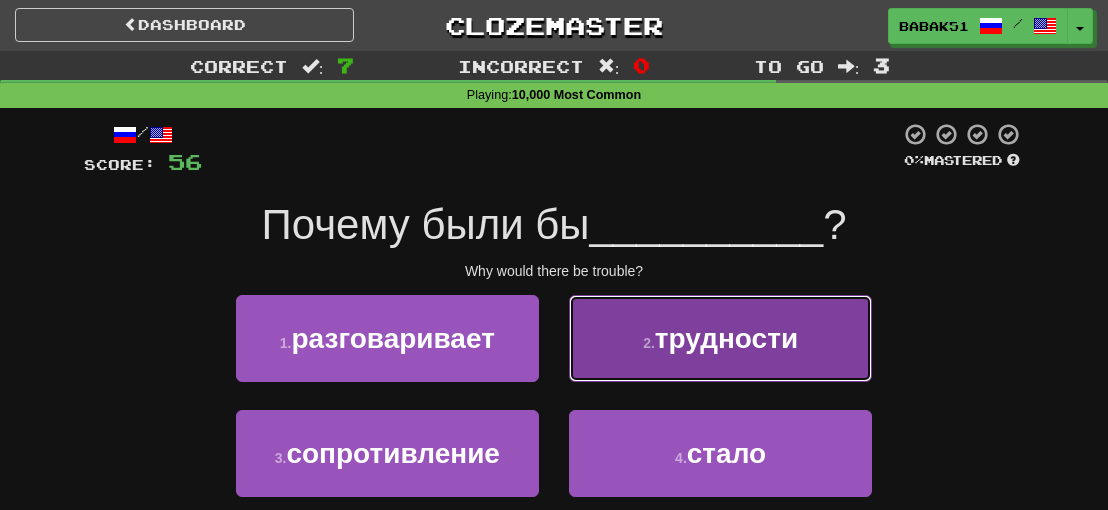 click on "трудности" at bounding box center [726, 338] 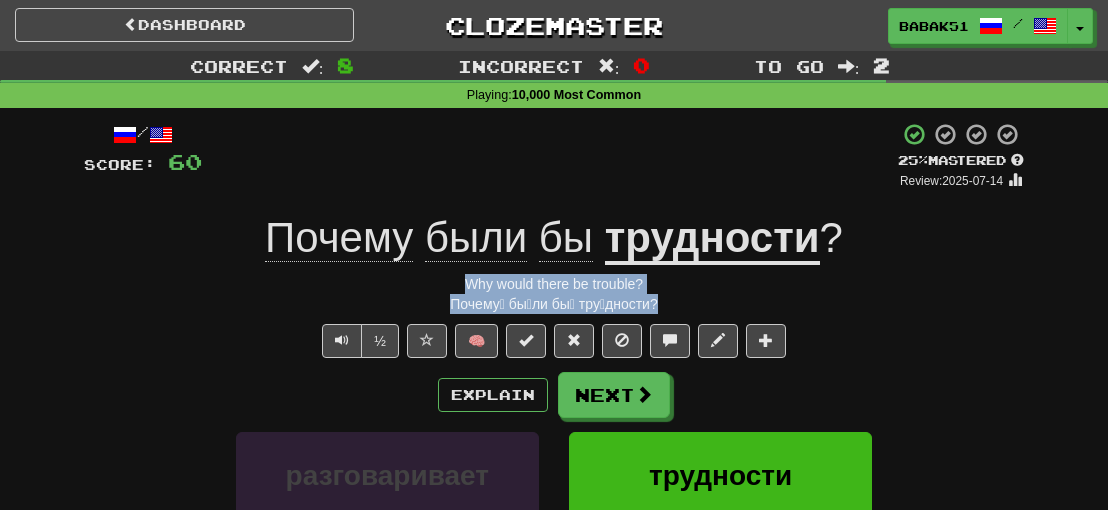 drag, startPoint x: 670, startPoint y: 308, endPoint x: 436, endPoint y: 293, distance: 234.48027 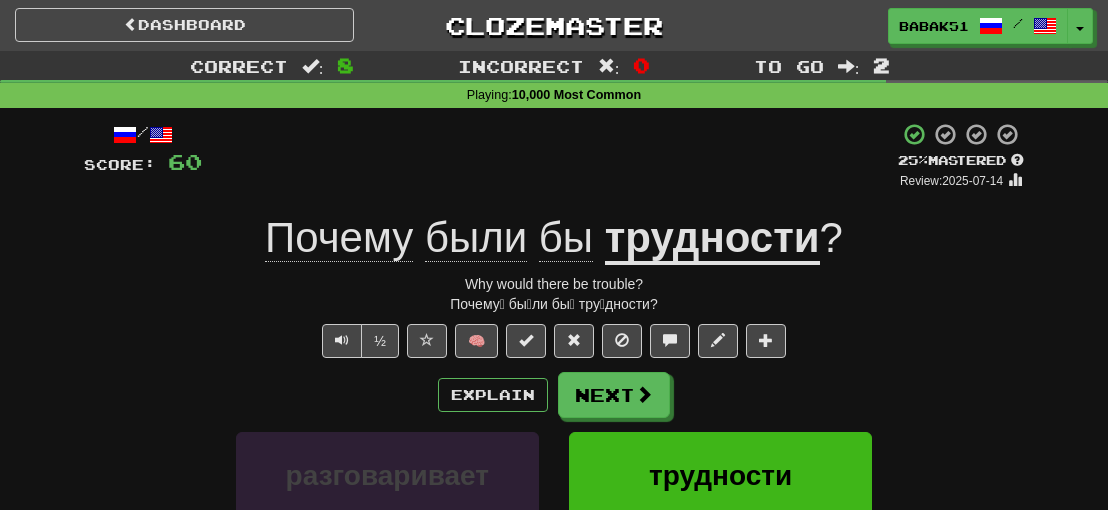 click on "Correct   :   8 Incorrect   :   0 To go   :   2 Playing :  10,000 Most Common  /  Score:   60 + 4 25 %  Mastered Review:  2025-07-14 Почему   были   бы   трудности ? Why would there be trouble? Почему́ бы́ли бы́ тру́дности? ½ 🧠 Explain Next разговаривает трудности сопротивление стало Learn more: разговаривает трудности сопротивление стало  Help!  Report Sentence Source" at bounding box center [554, 424] 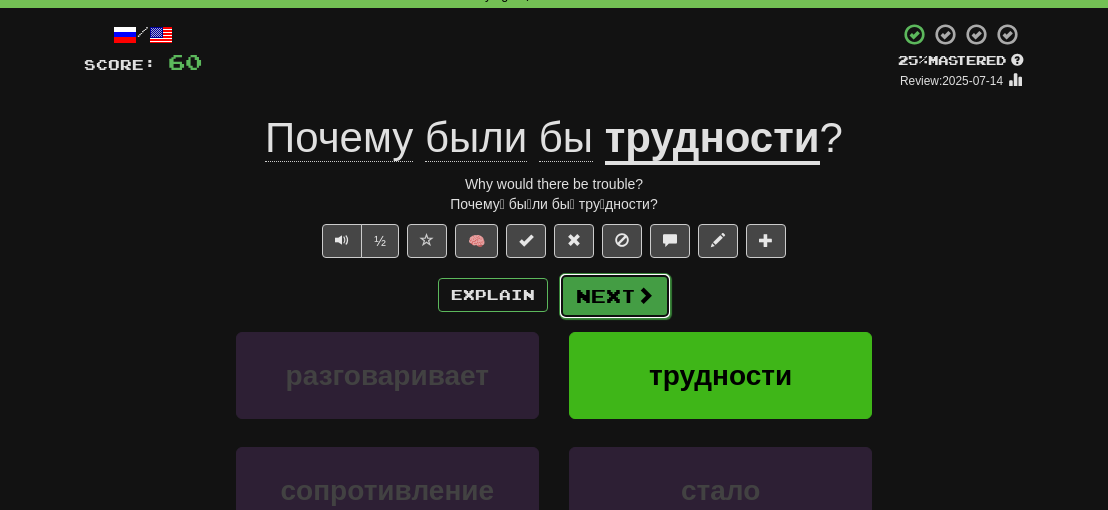 click on "Next" at bounding box center (615, 296) 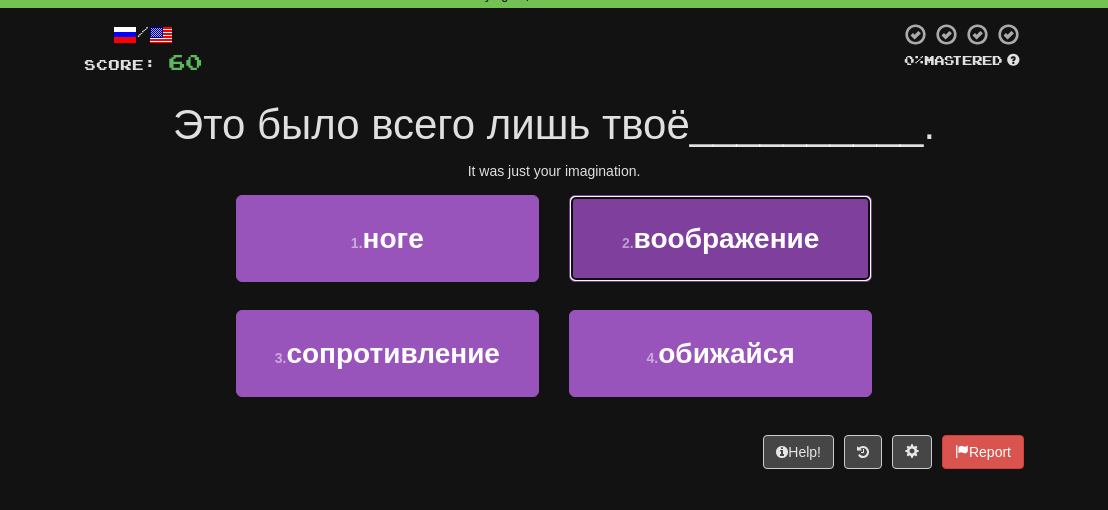 click on "воображение" at bounding box center [727, 238] 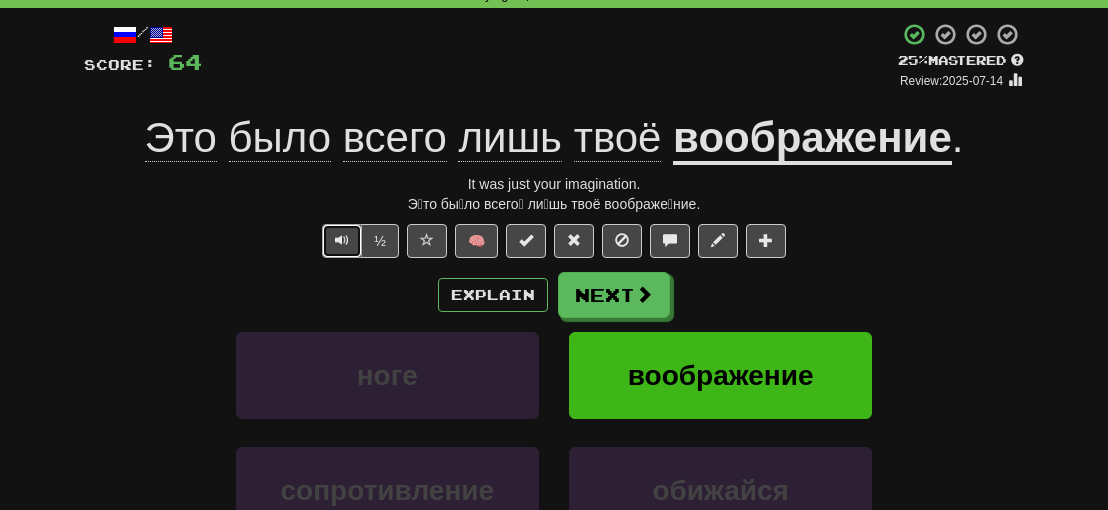 click at bounding box center (342, 240) 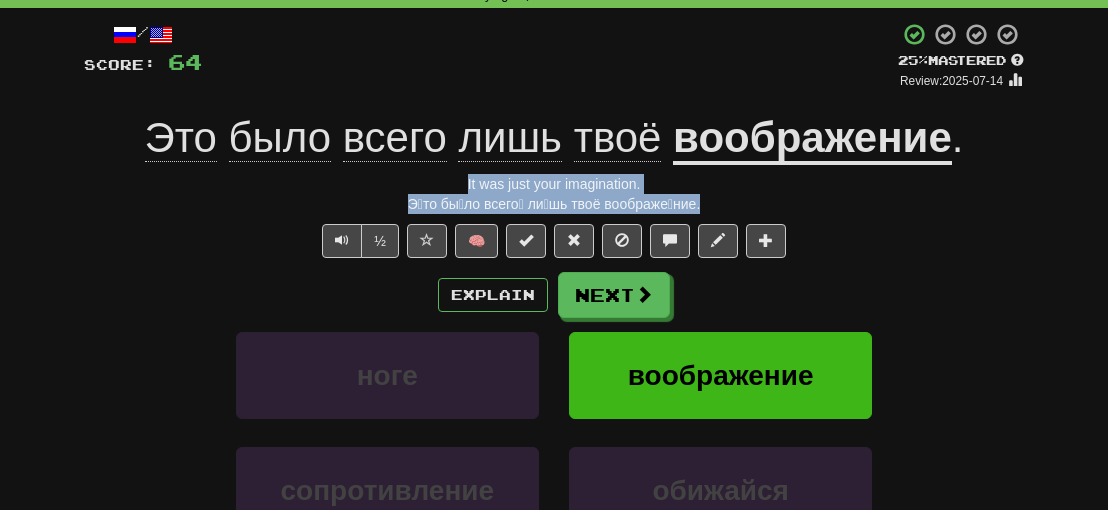 drag, startPoint x: 702, startPoint y: 203, endPoint x: 390, endPoint y: 181, distance: 312.7747 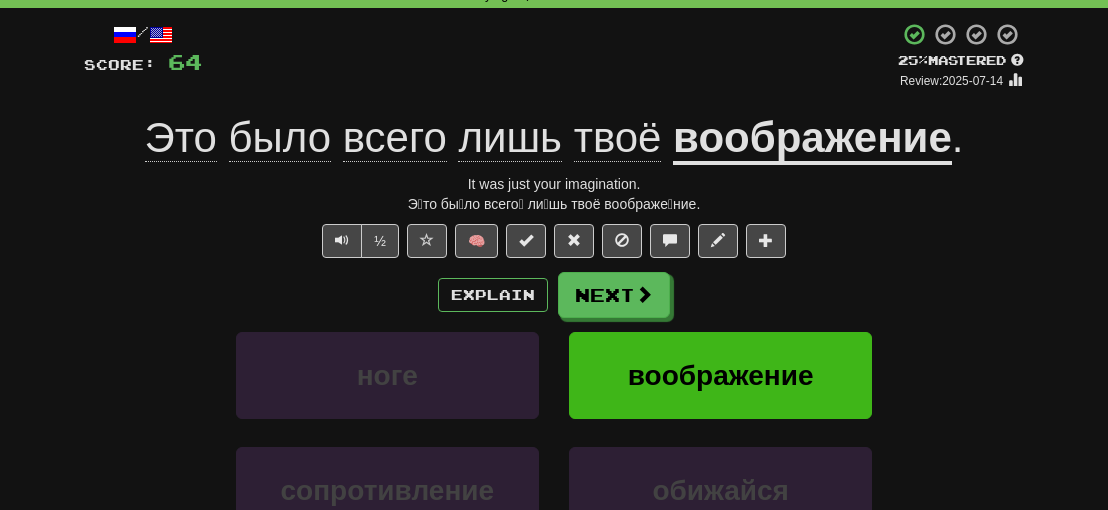 click on "Correct   :   9 Incorrect   :   0 To go   :   1 Playing :  10,000 Most Common  /  Score:   64 + 4 25 %  Mastered Review:  2025-07-14 Это   было   всего   лишь   твоё   воображение . It was just your imagination. Э́то бы́ло всего́ ли́шь твоё воображе́ние. ½ 🧠 Explain Next ноге воображение сопротивление обижайся Learn more: ноге воображение сопротивление обижайся  Help!  Report Sentence Source" at bounding box center [554, 324] 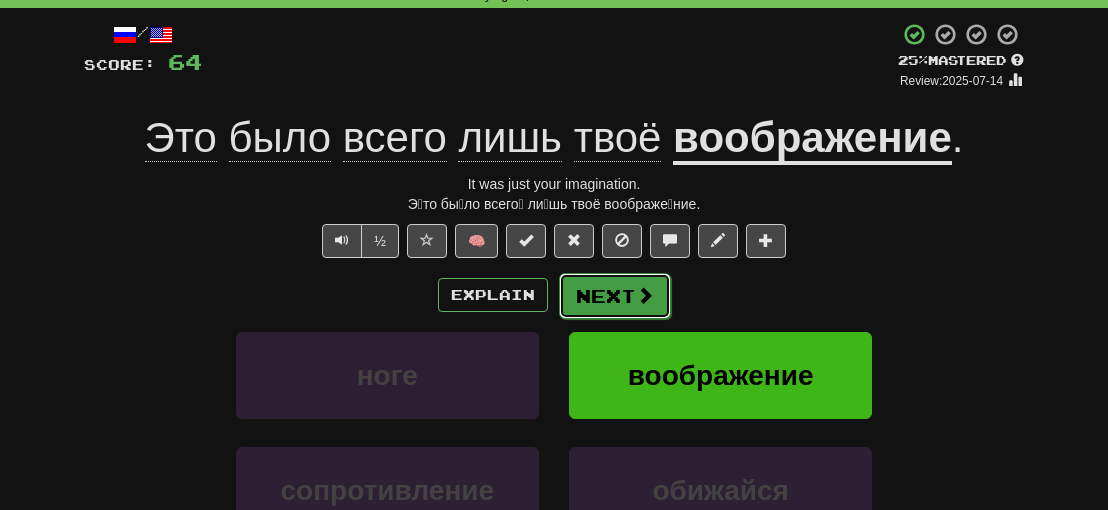 click on "Next" at bounding box center (615, 296) 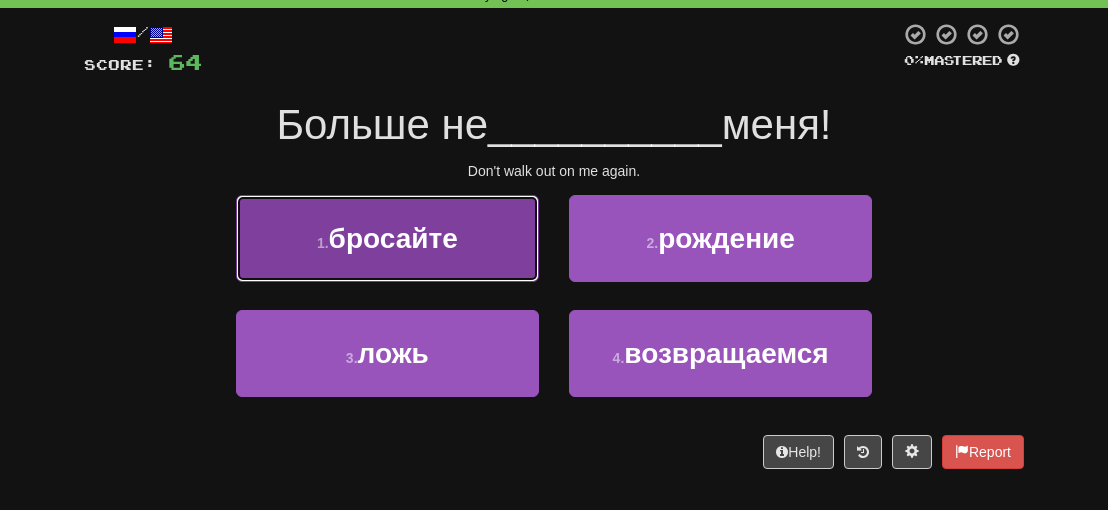 click on "бросайте" at bounding box center (393, 238) 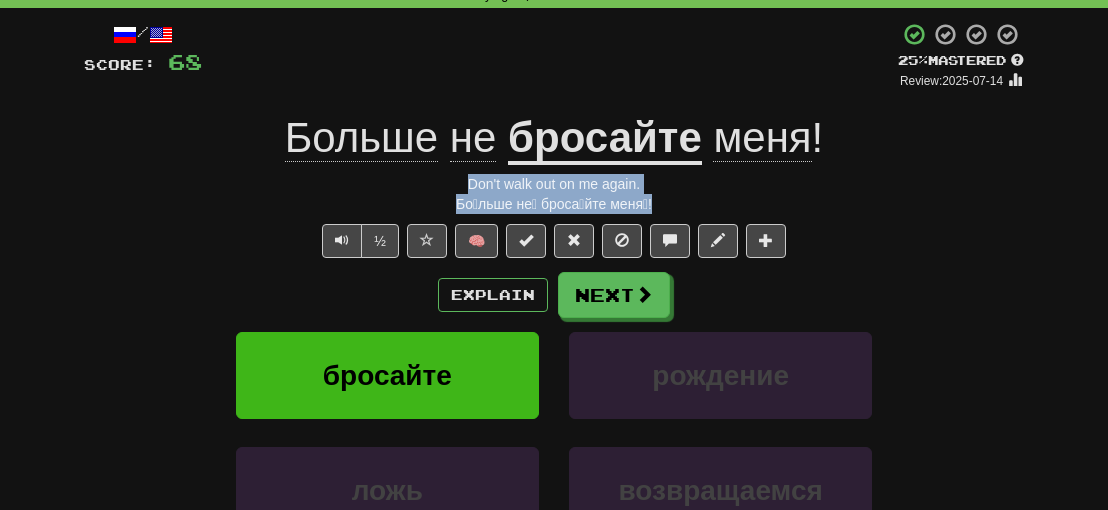 drag, startPoint x: 676, startPoint y: 208, endPoint x: 463, endPoint y: 187, distance: 214.03271 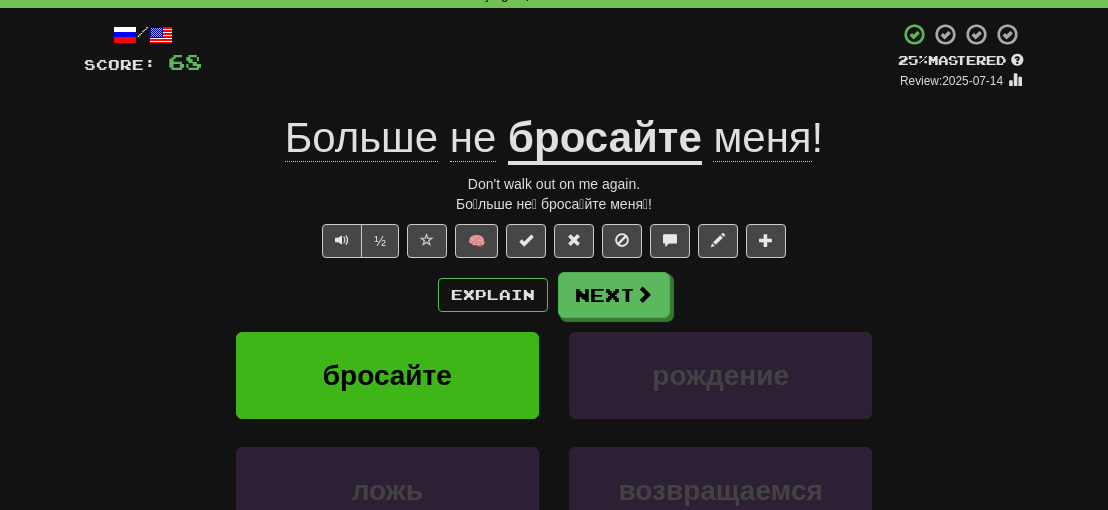 click on "Correct   :   10 Incorrect   :   0 To go   :   0 Playing :  10,000 Most Common  /  Score:   68 + 4 25 %  Mastered Review:  2025-07-14 Больше   не   бросайте   меня ! Don't walk out on me again. Бо́льше не́ броса́йте меня́! ½ 🧠 Explain Next бросайте рождение ложь возвращаемся Learn more: бросайте рождение ложь возвращаемся  Help!  Report Sentence Source" at bounding box center [554, 324] 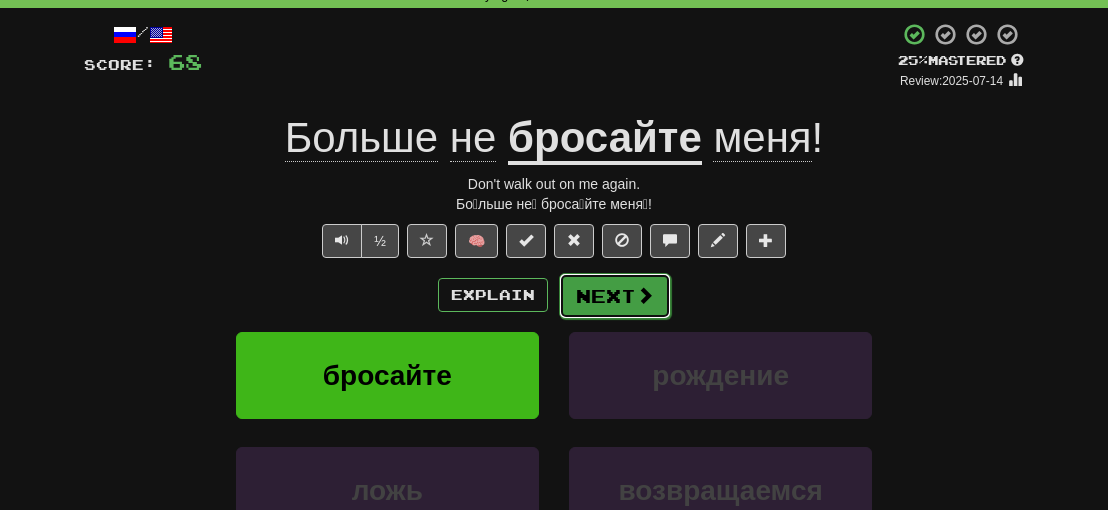 click on "Next" at bounding box center [615, 296] 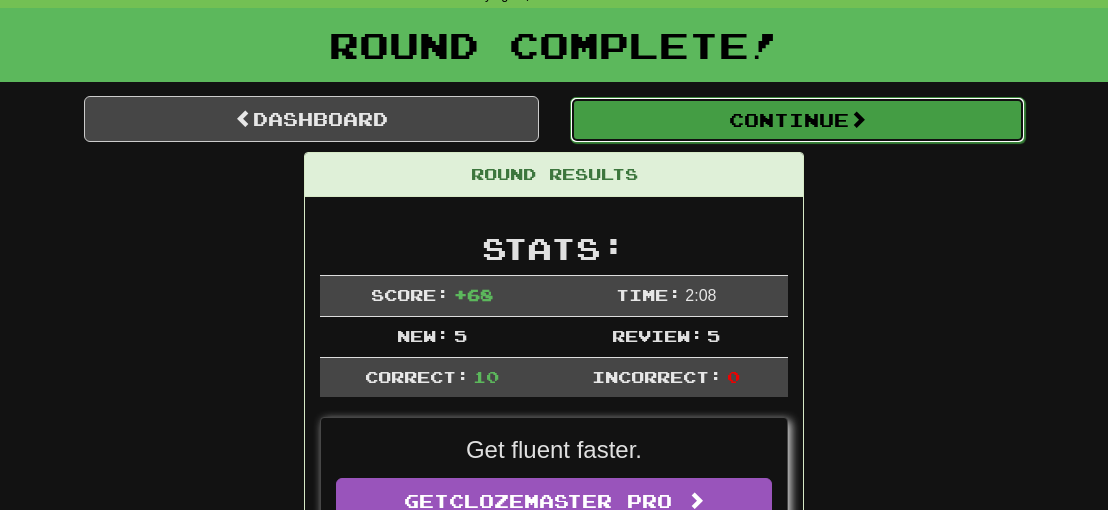 click on "Continue" at bounding box center (797, 120) 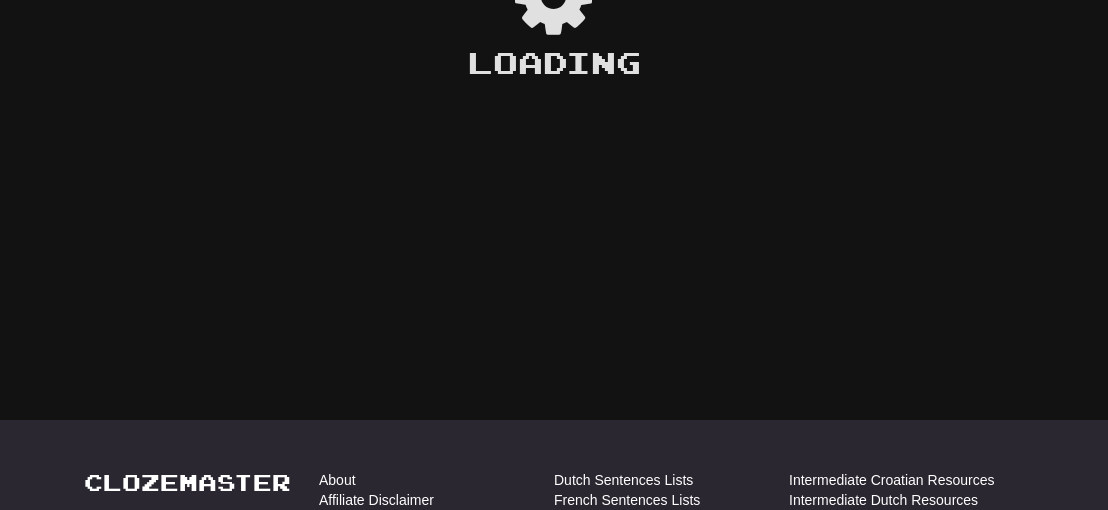scroll, scrollTop: 100, scrollLeft: 0, axis: vertical 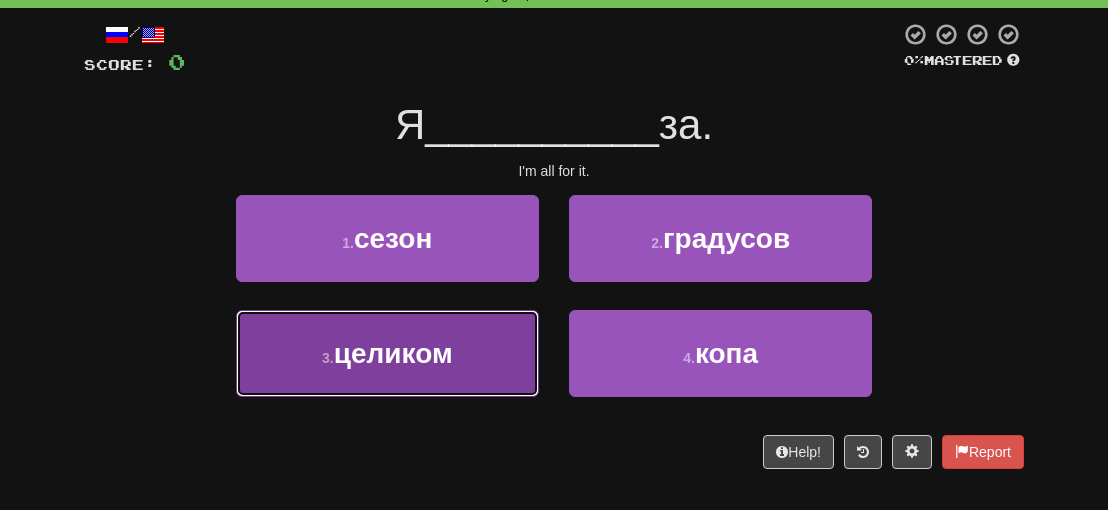 click on "3 .  целиком" at bounding box center [387, 353] 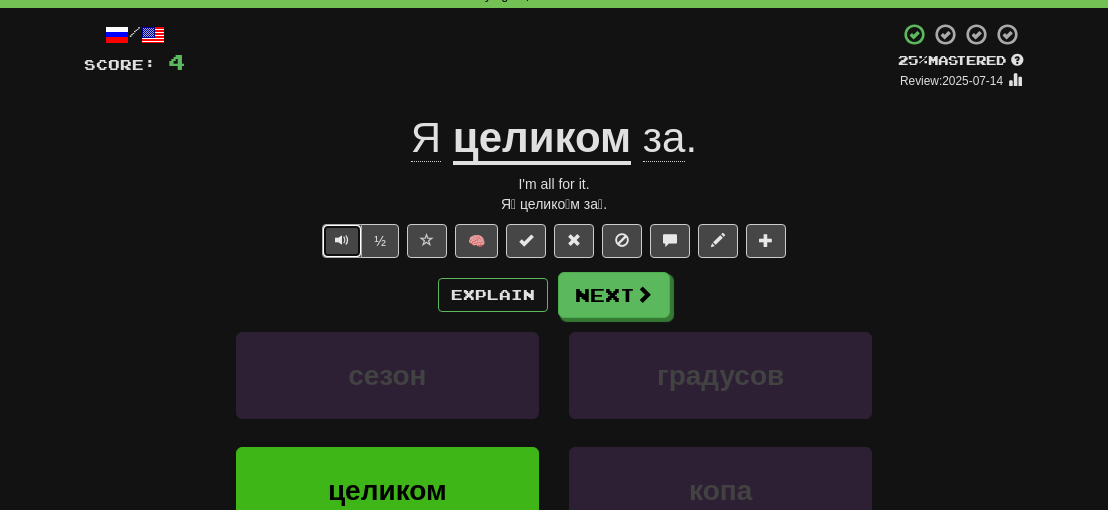 click at bounding box center [342, 241] 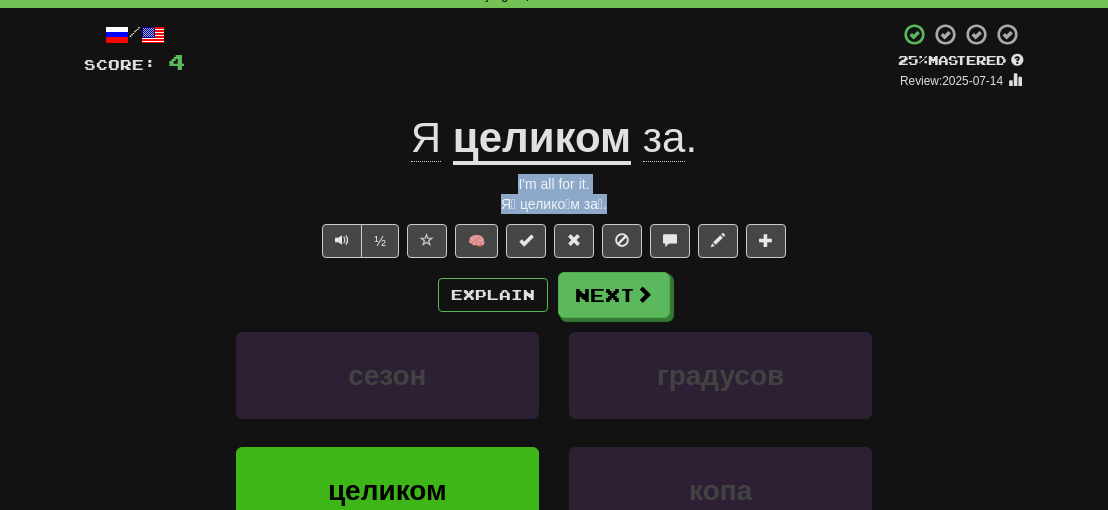 drag, startPoint x: 613, startPoint y: 205, endPoint x: 494, endPoint y: 185, distance: 120.66897 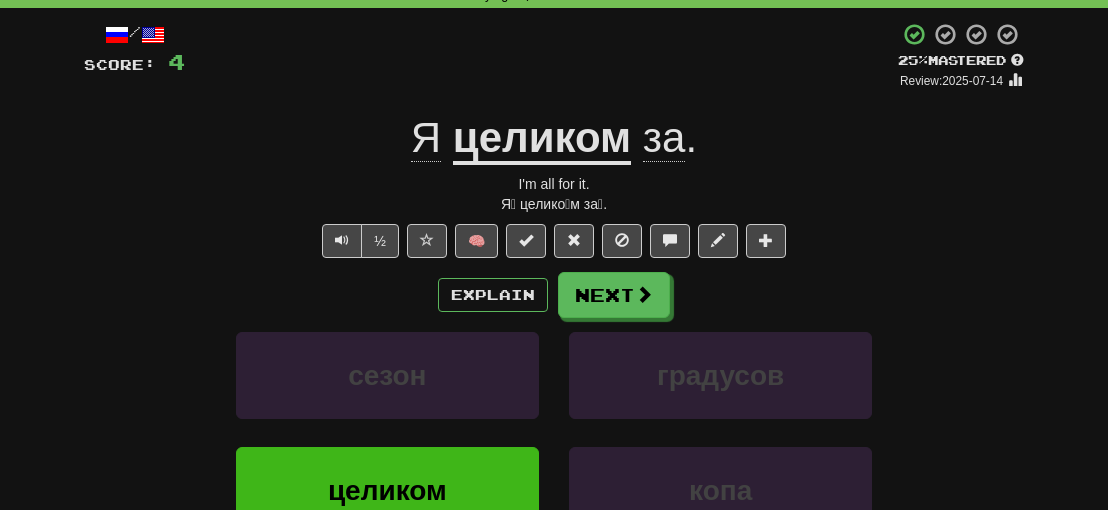 click on "Explain Next" at bounding box center (554, 295) 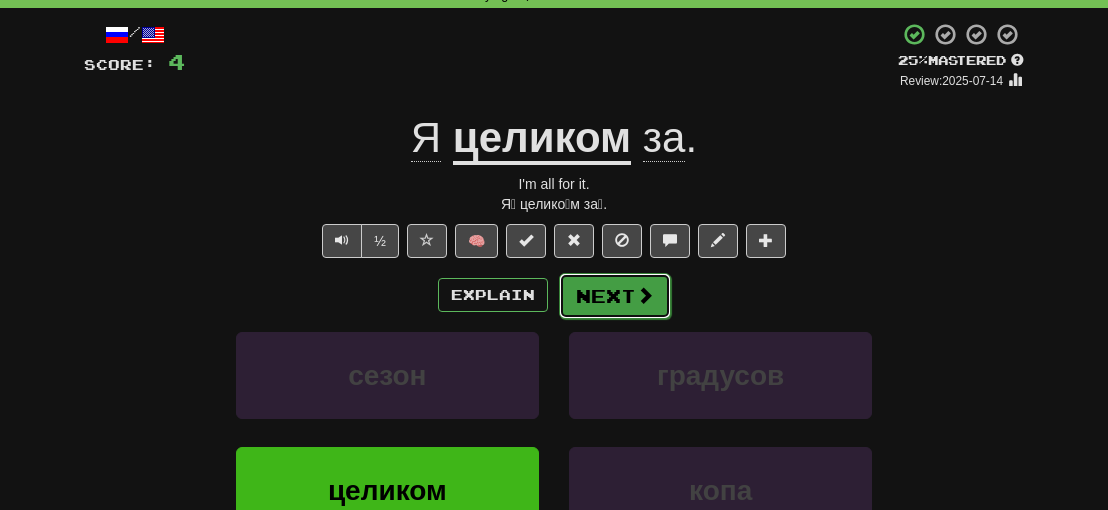 click on "Next" at bounding box center (615, 296) 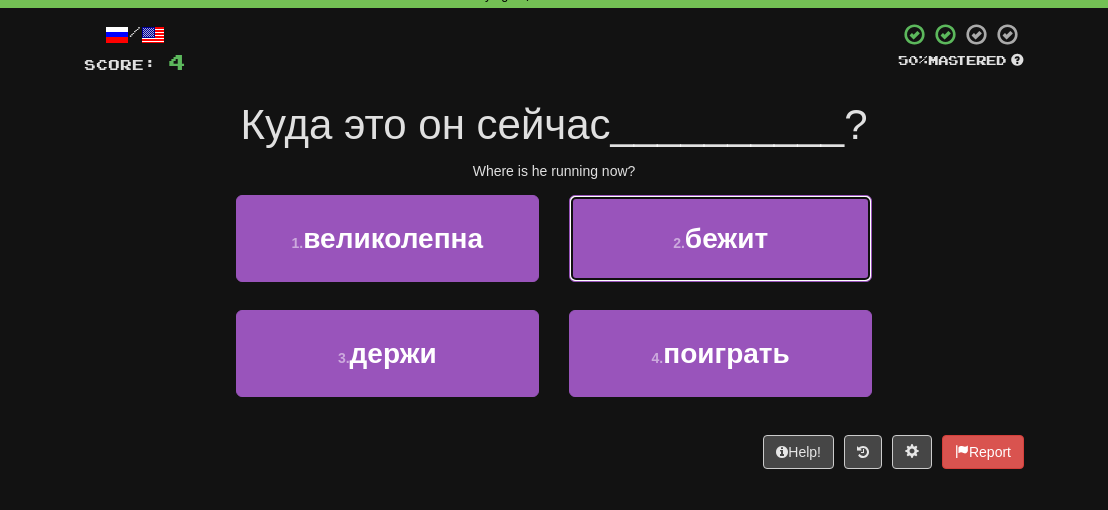 click on "бежит" at bounding box center [726, 238] 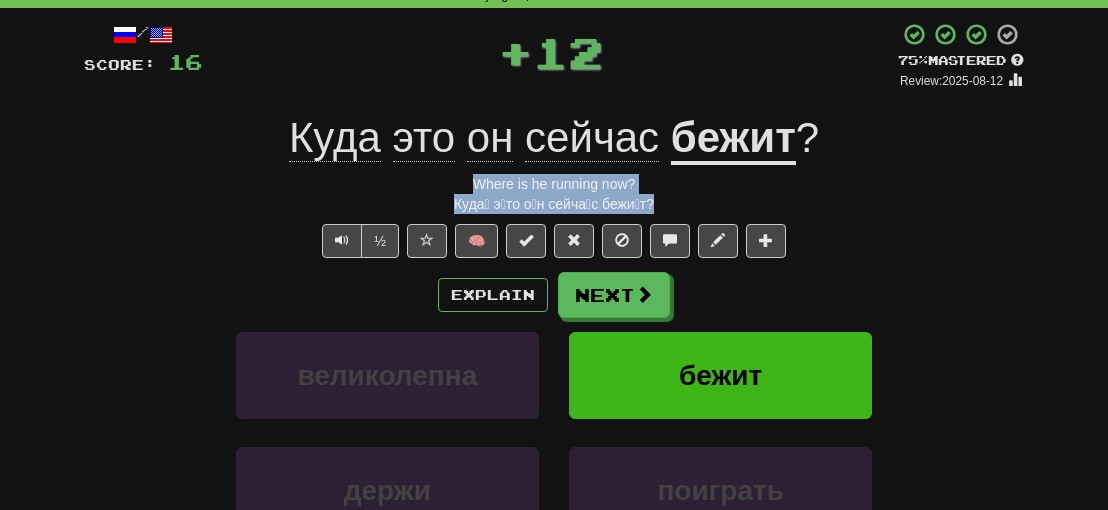drag, startPoint x: 658, startPoint y: 203, endPoint x: 380, endPoint y: 191, distance: 278.25888 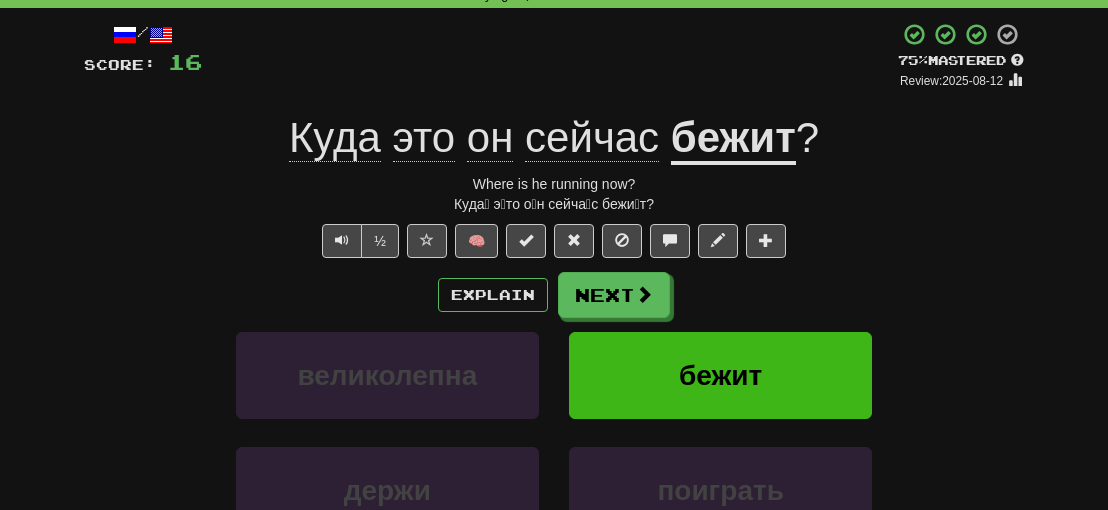 click on "великолепна бежит" at bounding box center [554, 389] 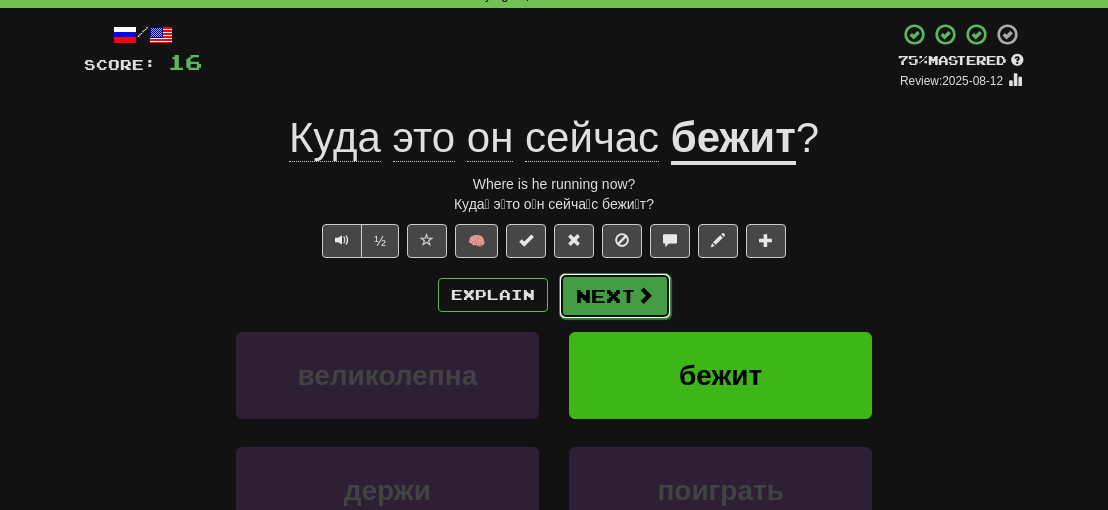 click on "Next" at bounding box center [615, 296] 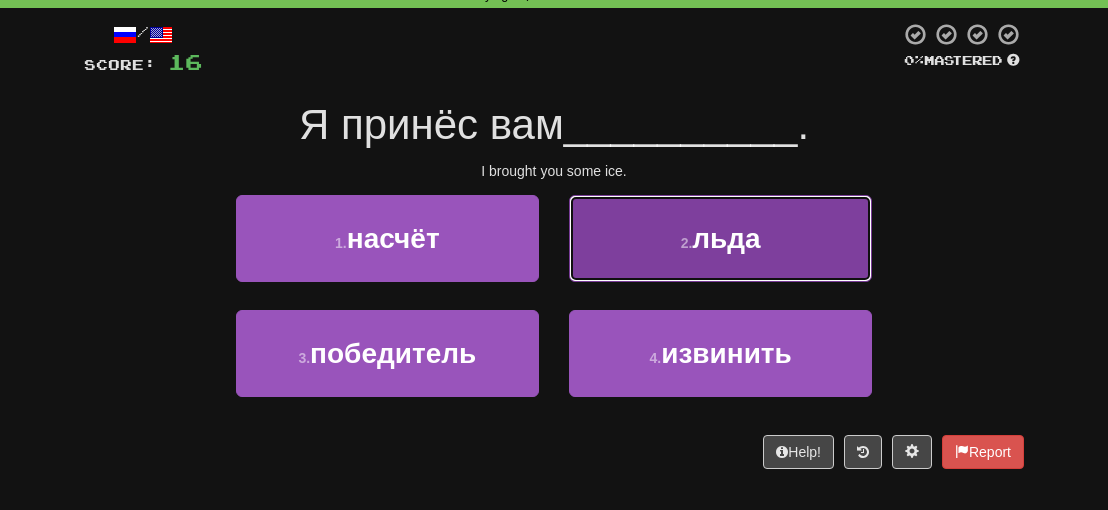 click on "льда" at bounding box center [726, 238] 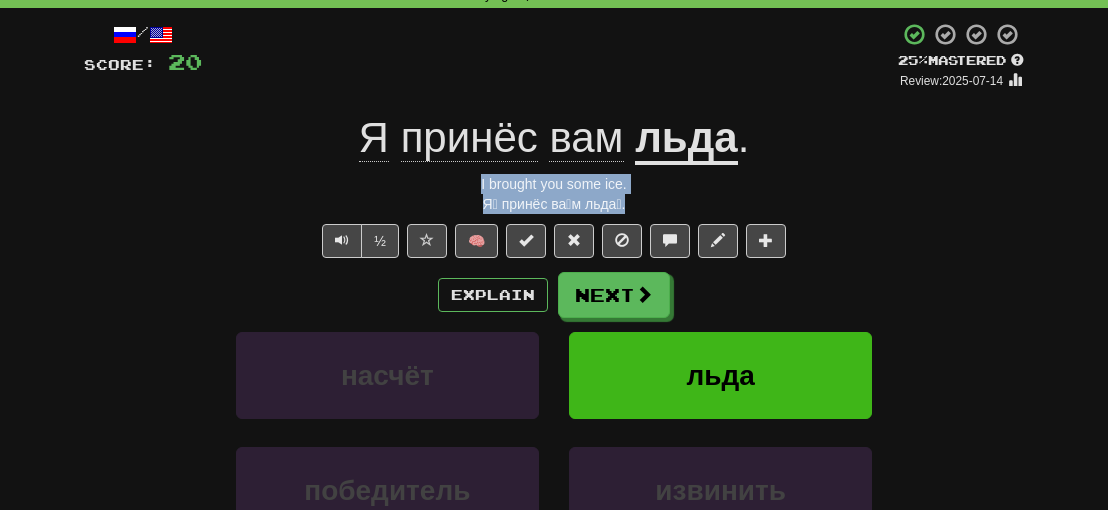 drag, startPoint x: 642, startPoint y: 199, endPoint x: 462, endPoint y: 180, distance: 181 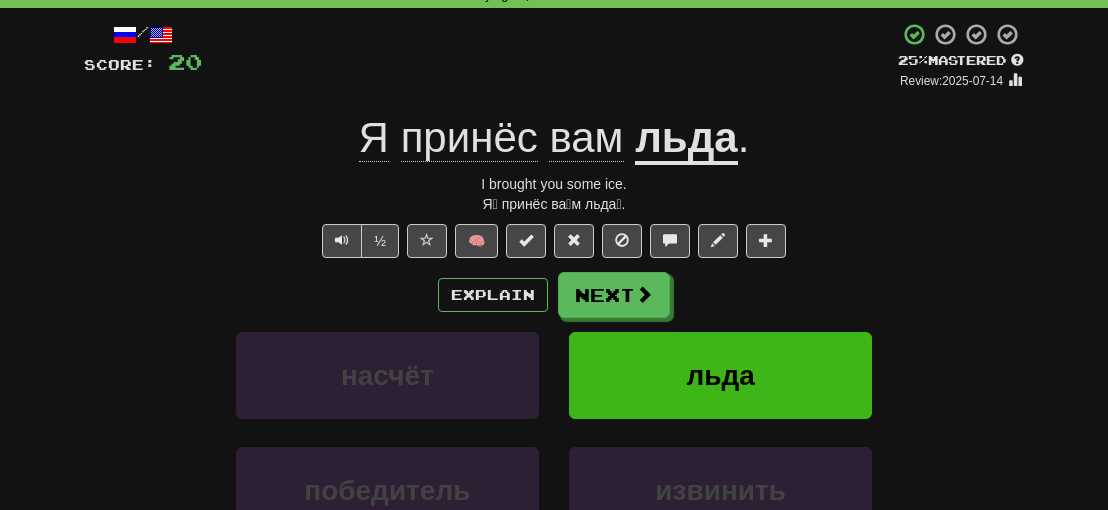 click on "льда" at bounding box center (686, 139) 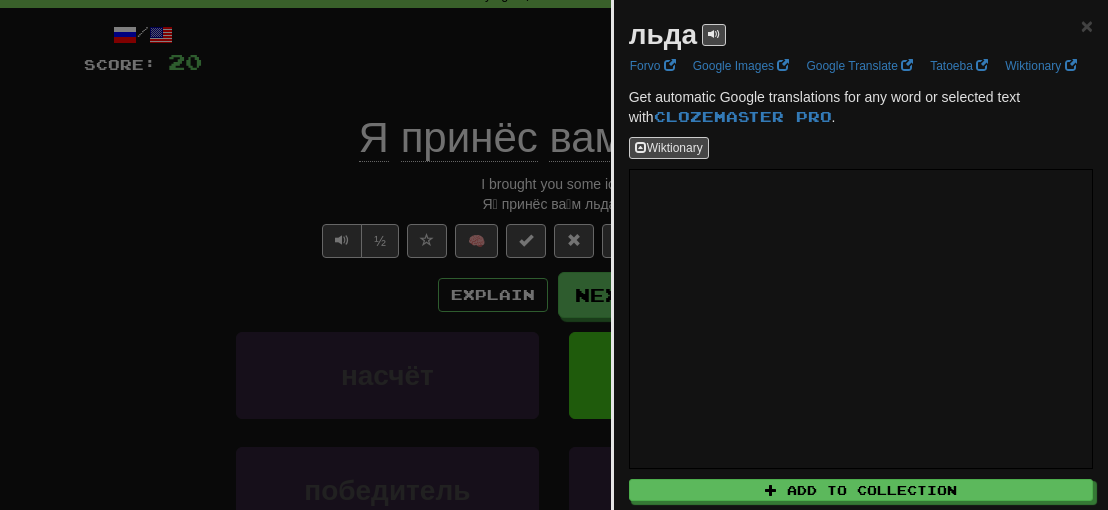 click at bounding box center (554, 255) 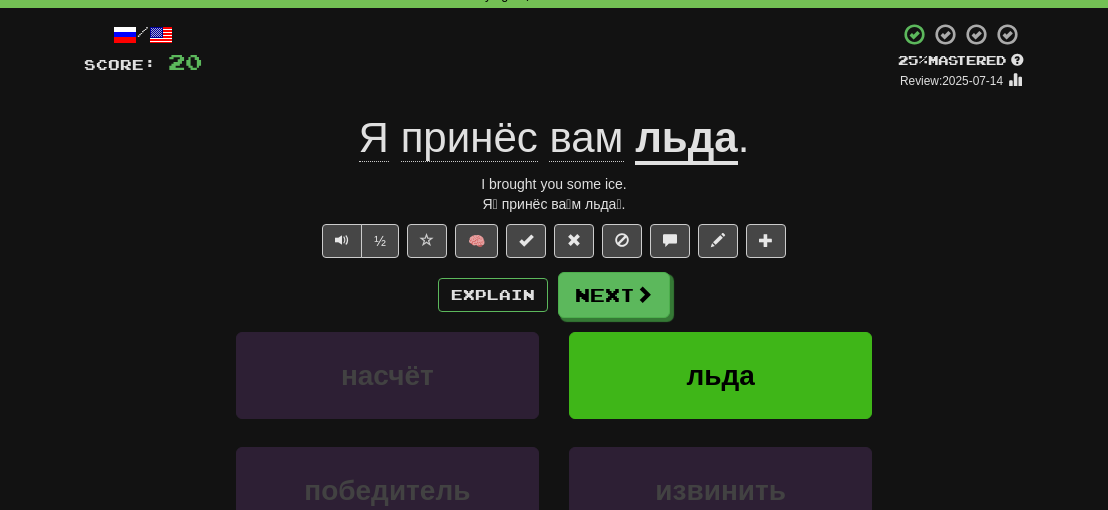 click on "льда" at bounding box center [686, 139] 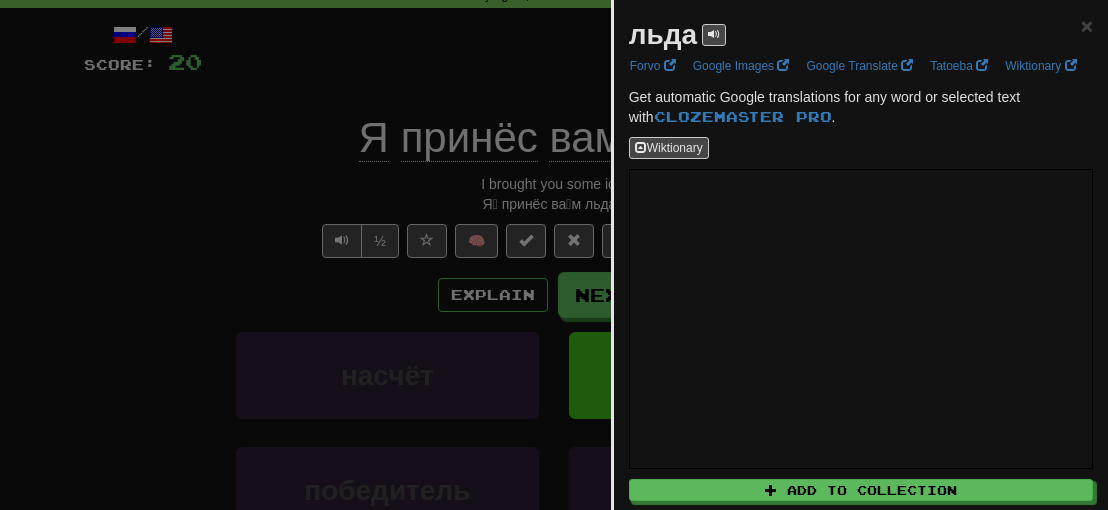 click at bounding box center (554, 255) 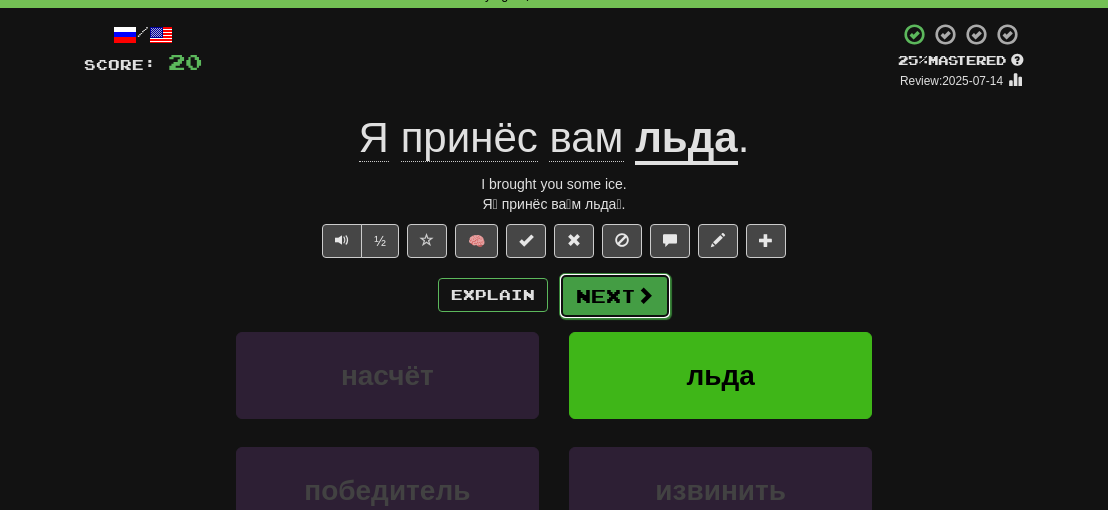 click on "Next" at bounding box center (615, 296) 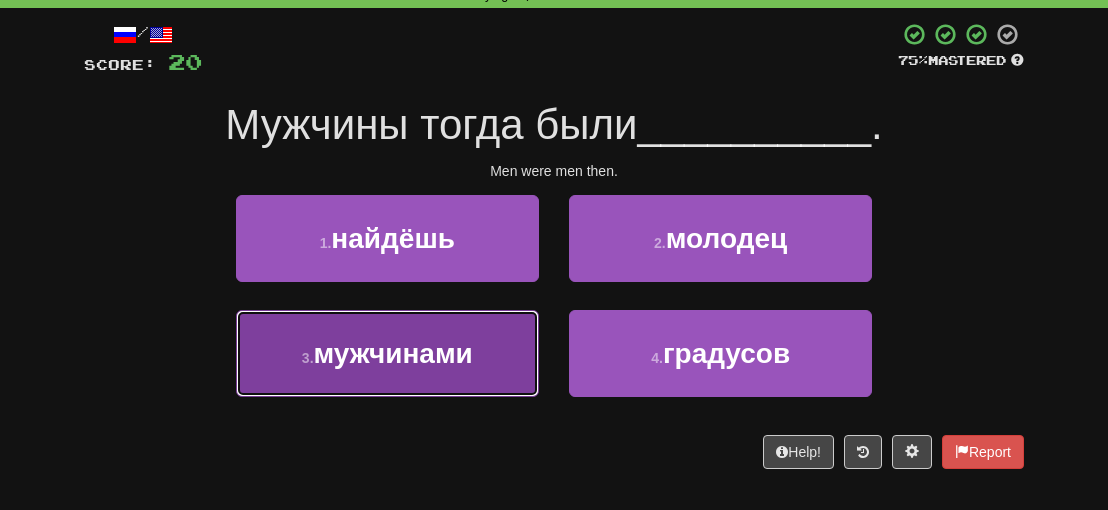 click on "мужчинами" at bounding box center (393, 353) 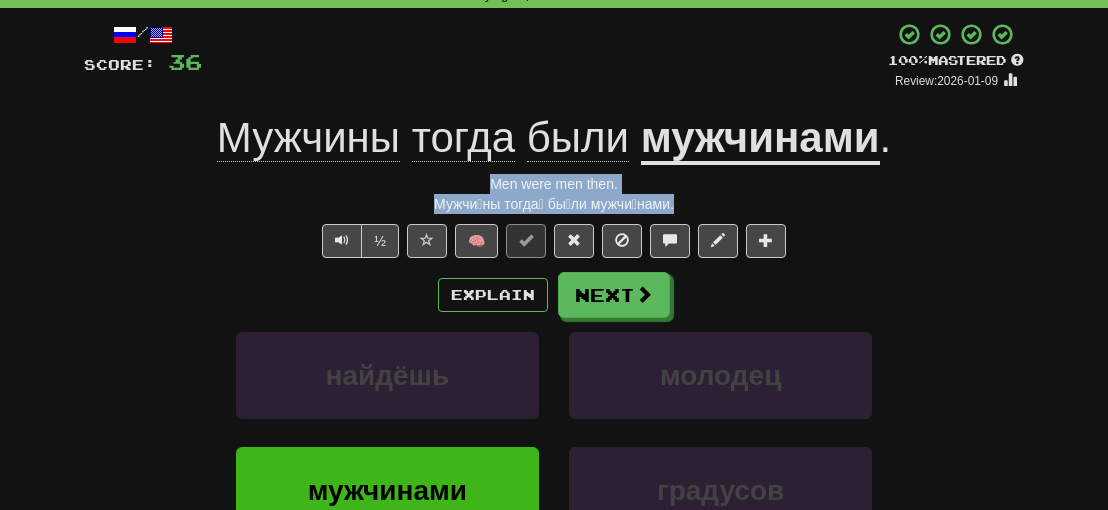 drag, startPoint x: 684, startPoint y: 199, endPoint x: 433, endPoint y: 187, distance: 251.28668 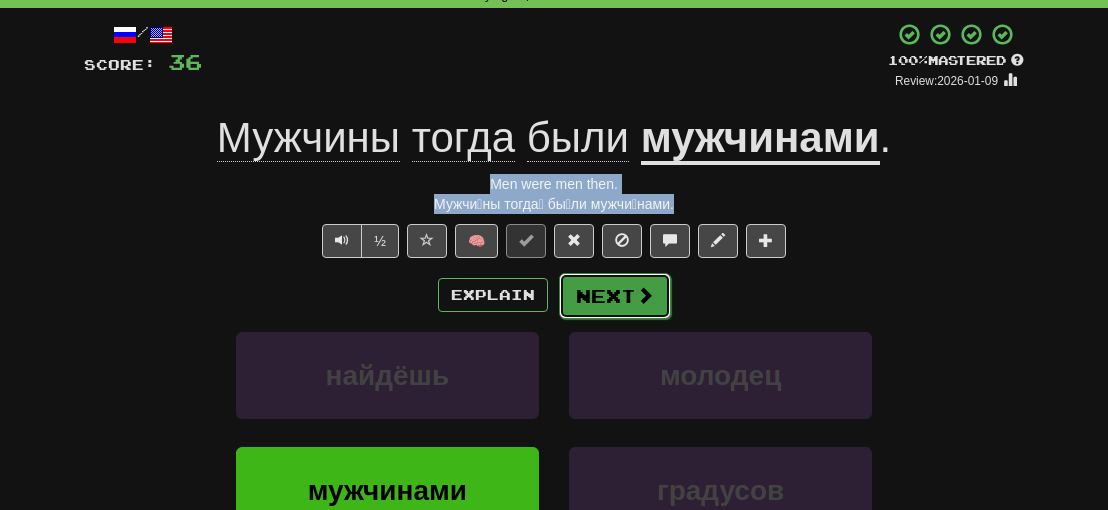 click on "Next" at bounding box center [615, 296] 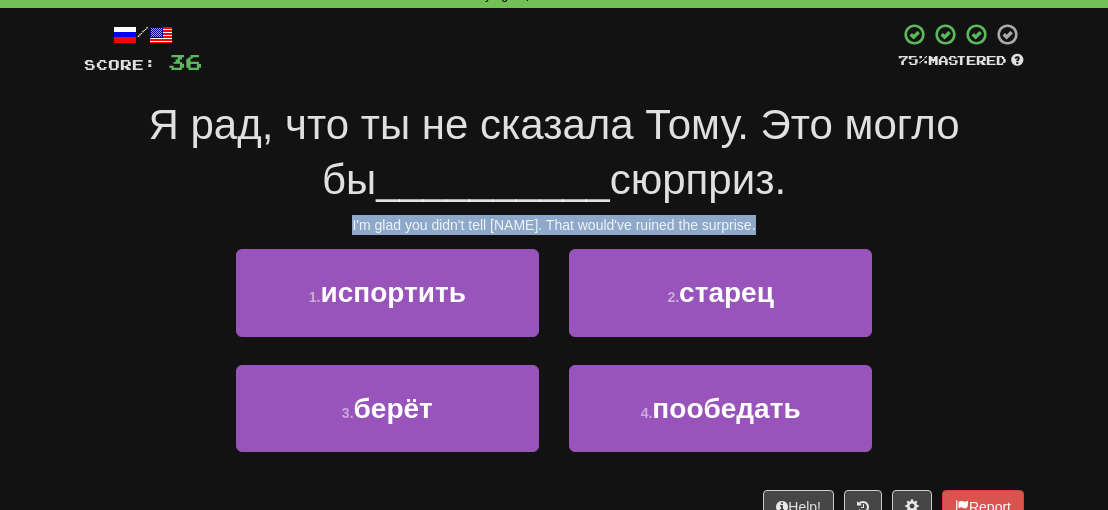 click on "I'm glad you didn't tell [NAME]. That would've ruined the surprise." at bounding box center (554, 225) 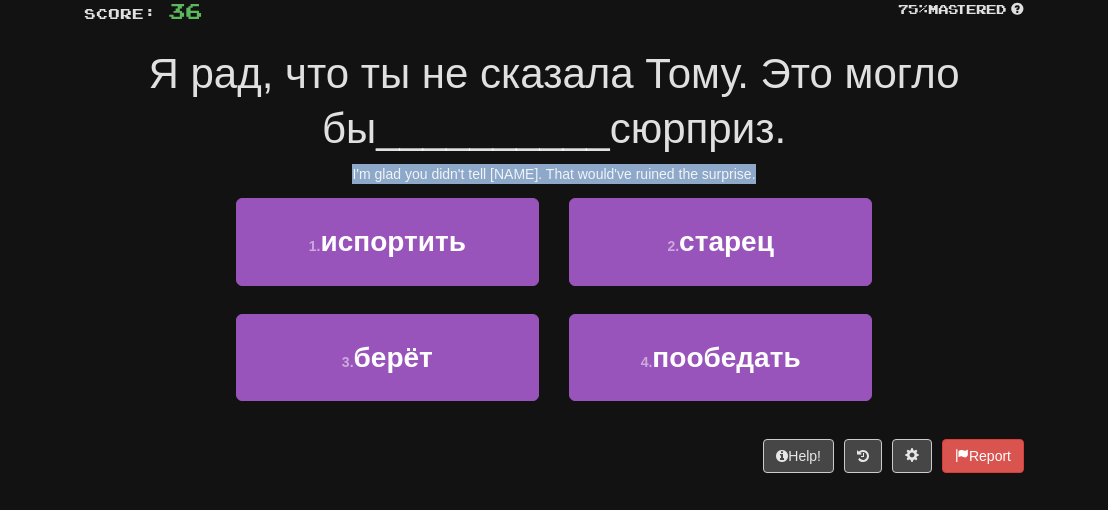 scroll, scrollTop: 100, scrollLeft: 0, axis: vertical 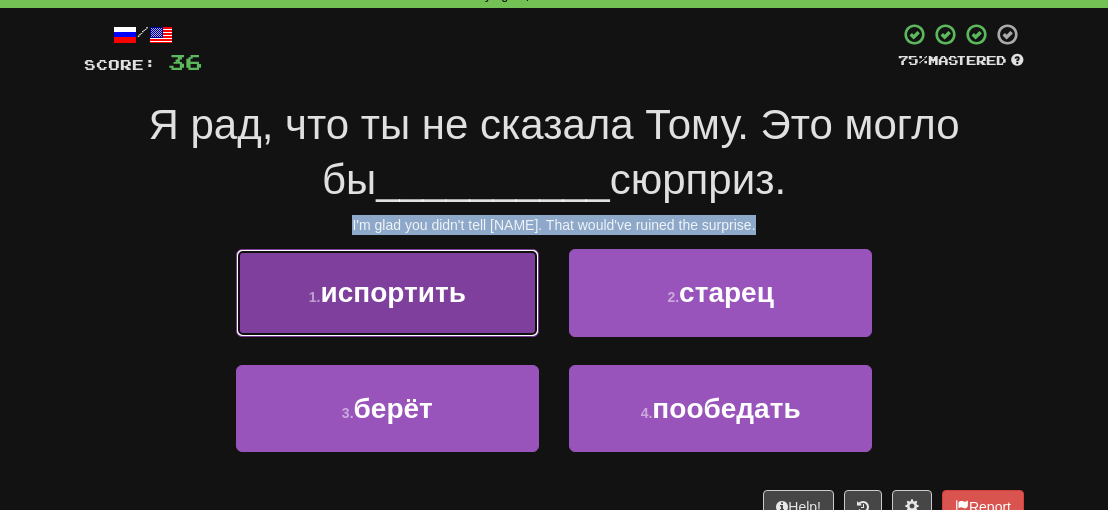 click on "испортить" at bounding box center [392, 292] 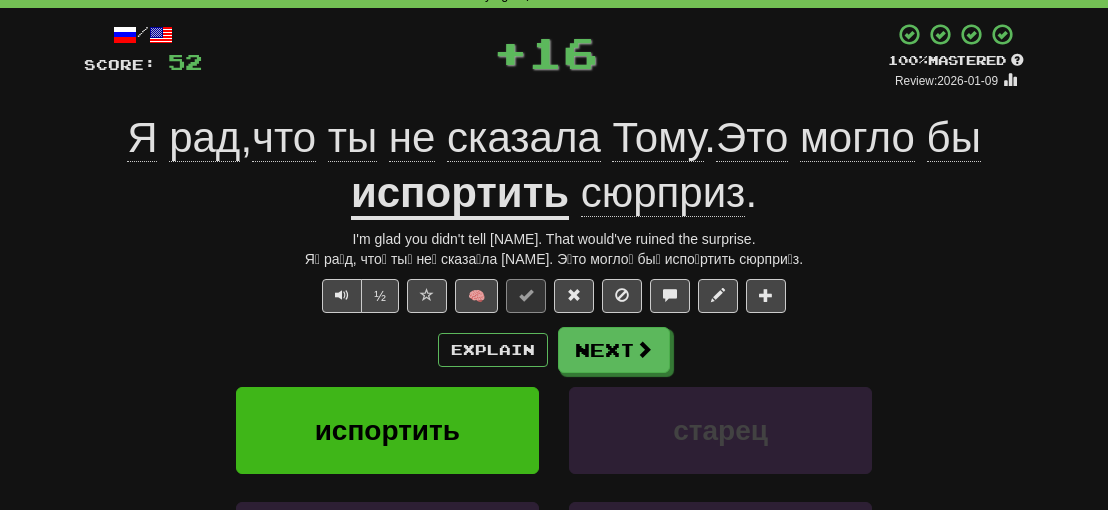 click on "/  Score:   52 + 16 100 %  Mastered Review:  2026-01-09 Я   рад ,  что   ты   не   сказала   Тому .  Это   могло   бы   испортить   сюрприз . I'm glad you didn't tell Tom. That would've ruined the surprise. Я́ ра́д, что́ ты́ не́ сказа́ла Тому́. Э́то могло́ бы́ испо́ртить сюрпри́з. ½ 🧠 Explain Next испортить старец берёт пообедать Learn more: испортить старец берёт пообедать  Help!  Report Sentence Source" at bounding box center (554, 372) 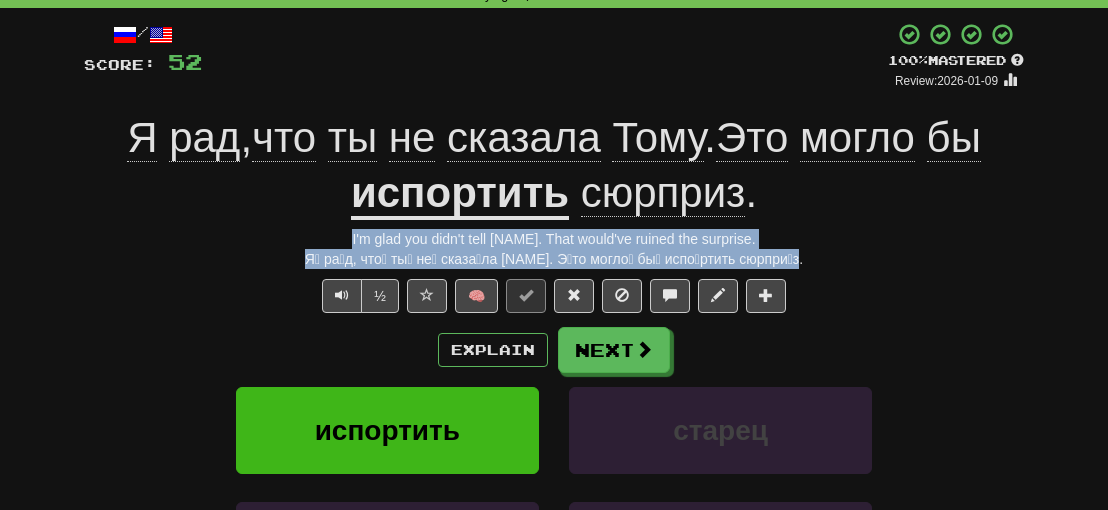 drag, startPoint x: 799, startPoint y: 265, endPoint x: 332, endPoint y: 245, distance: 467.42807 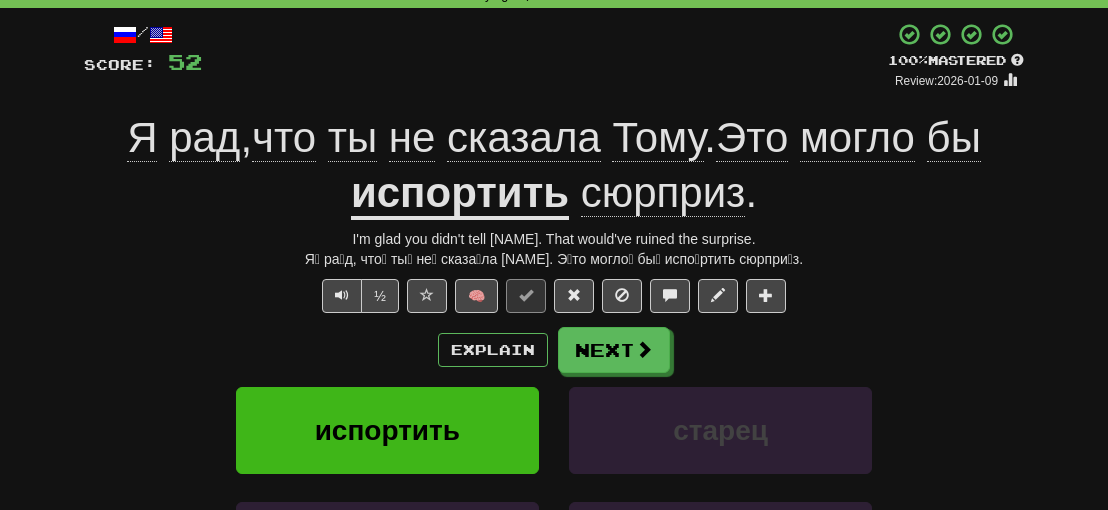 click on "/  Score:   52 + 16 100 %  Mastered Review:  2026-01-09 Я   рад ,  что   ты   не   сказала   Тому .  Это   могло   бы   испортить   сюрприз . I'm glad you didn't tell Tom. That would've ruined the surprise. Я́ ра́д, что́ ты́ не́ сказа́ла Тому́. Э́то могло́ бы́ испо́ртить сюрпри́з. ½ 🧠 Explain Next испортить старец берёт пообедать Learn more: испортить старец берёт пообедать  Help!  Report Sentence Source" at bounding box center [554, 379] 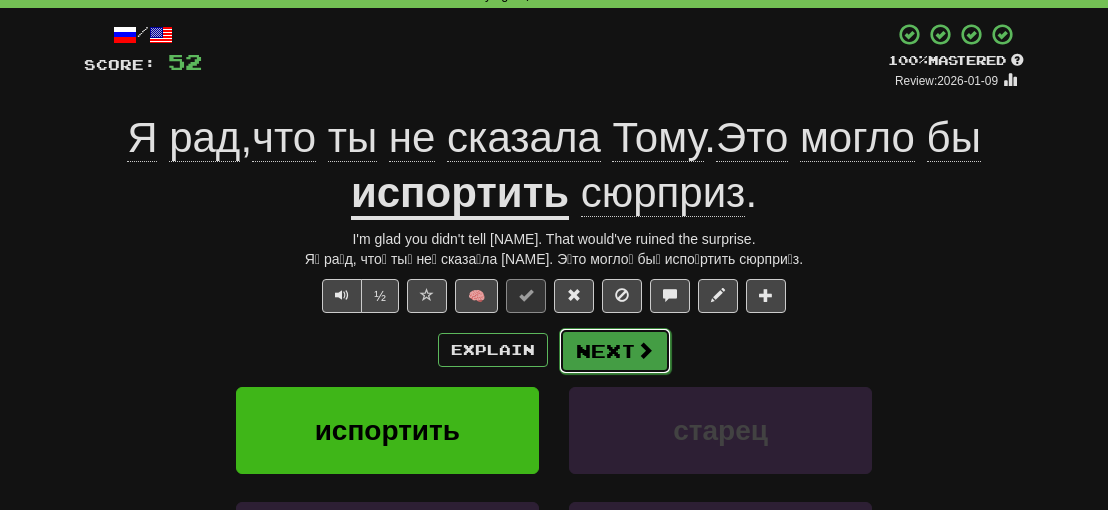 click at bounding box center (645, 350) 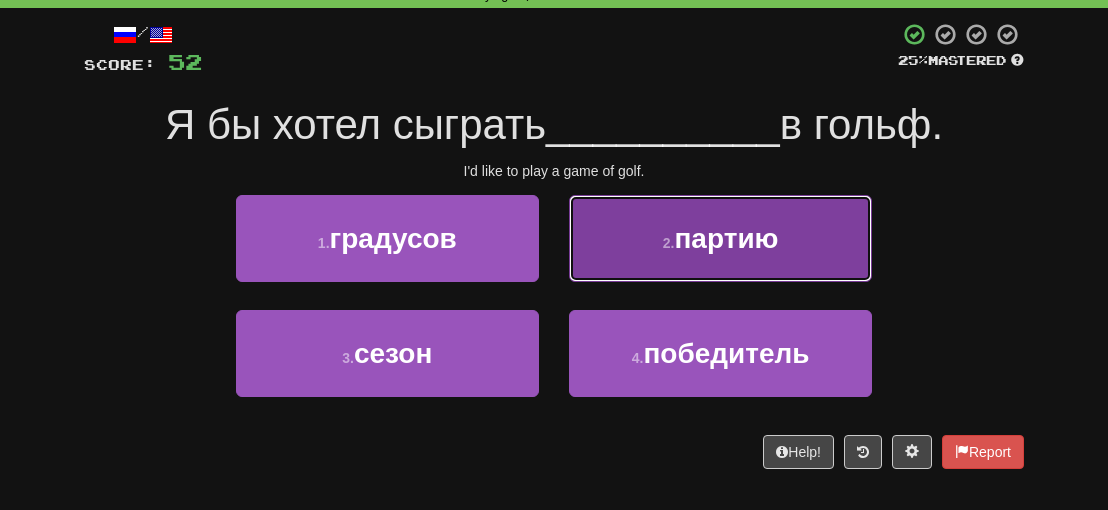 click on "2 .  партию" at bounding box center [720, 238] 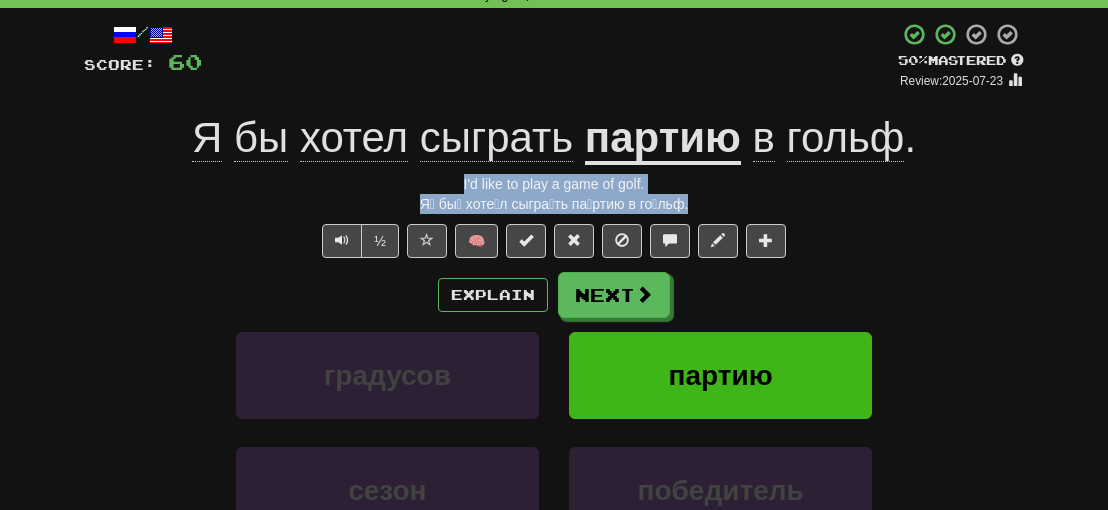 drag, startPoint x: 684, startPoint y: 205, endPoint x: 360, endPoint y: 191, distance: 324.30234 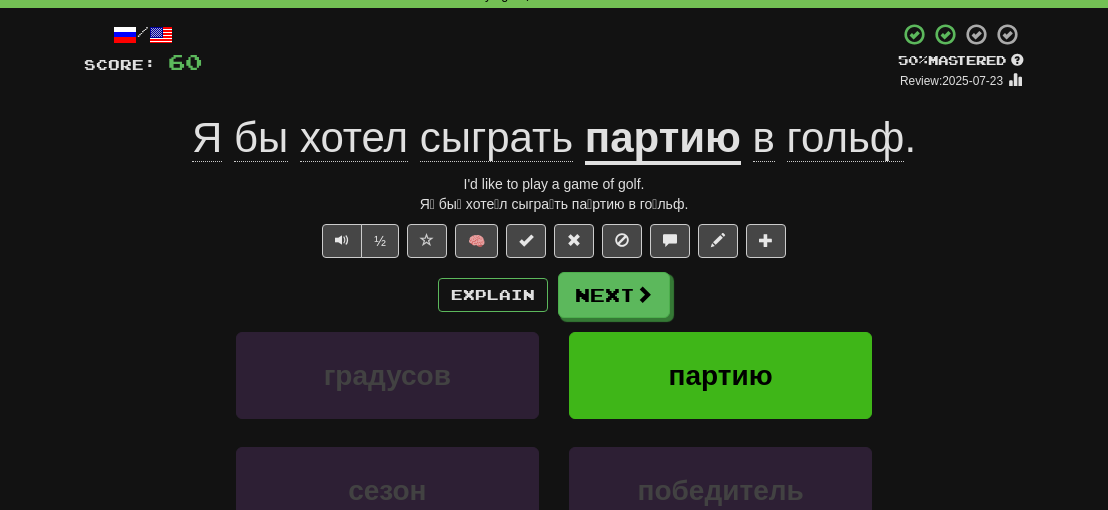 click on "градусов партию" at bounding box center [554, 389] 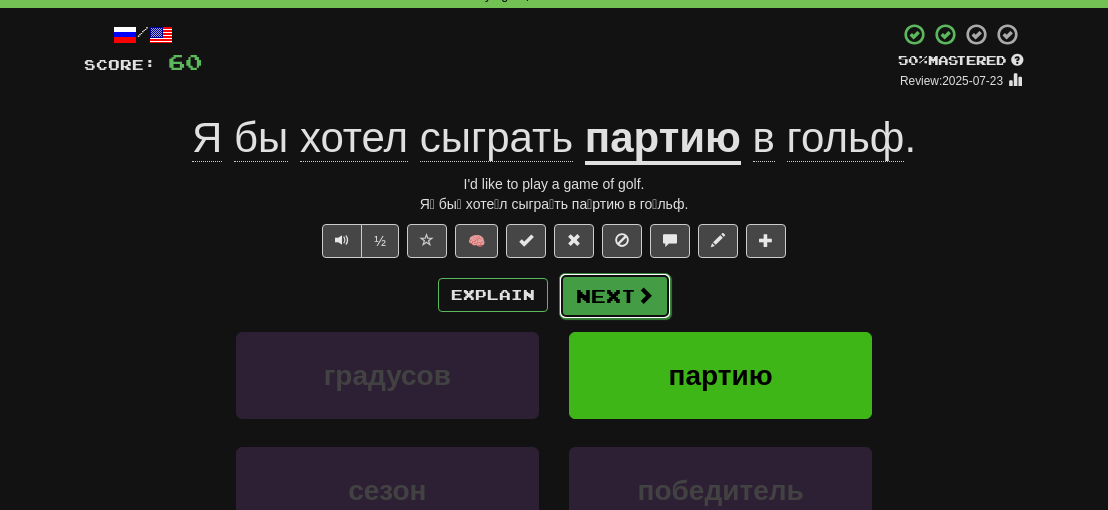 click on "Next" at bounding box center (615, 296) 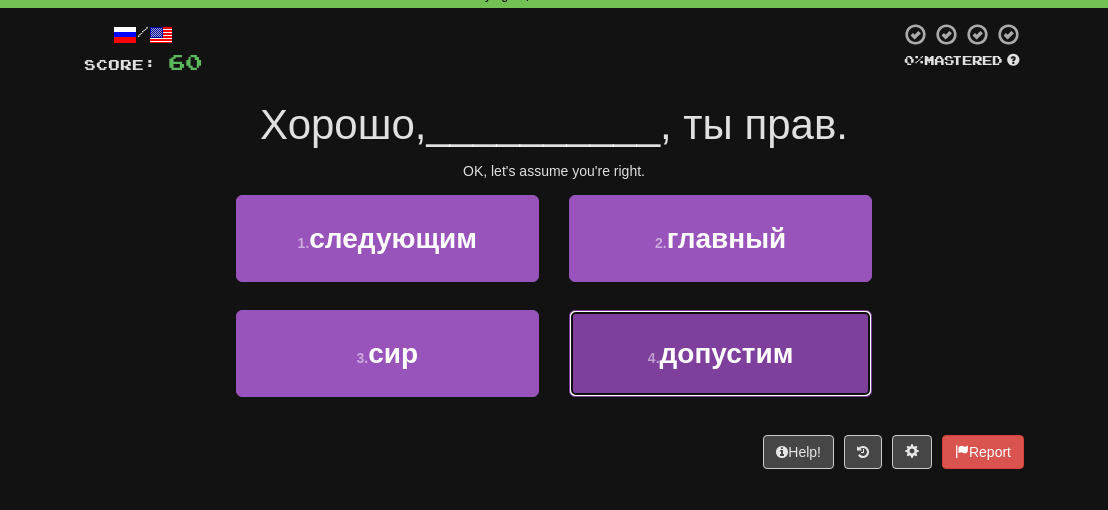click on "допустим" at bounding box center [727, 353] 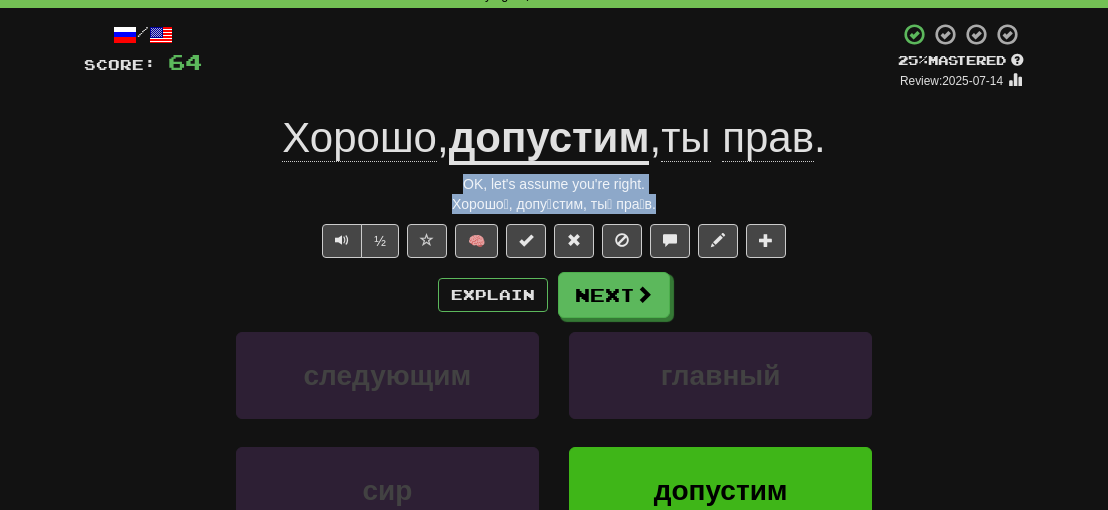 drag, startPoint x: 672, startPoint y: 207, endPoint x: 443, endPoint y: 186, distance: 229.96086 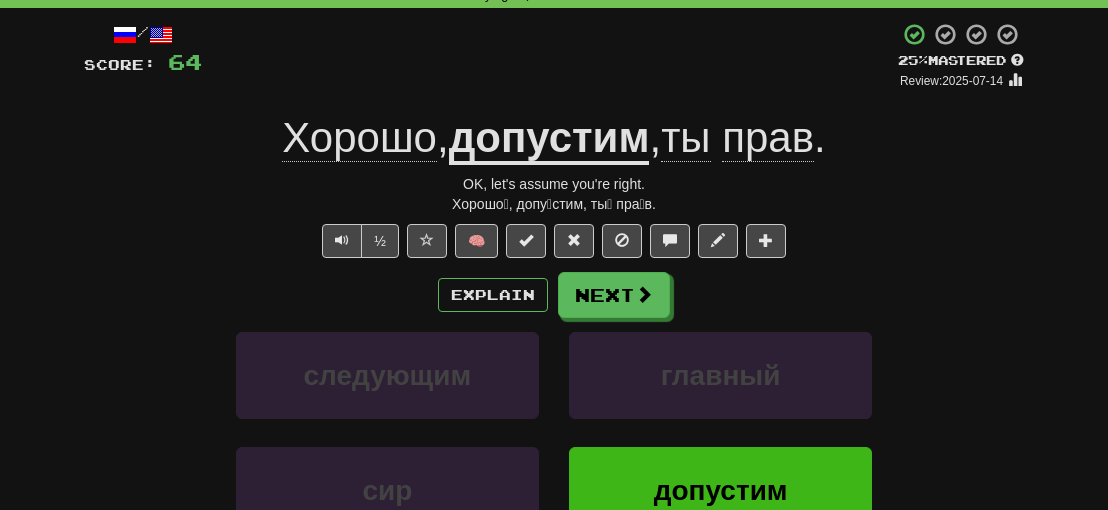 click on "Explain Next" at bounding box center [554, 295] 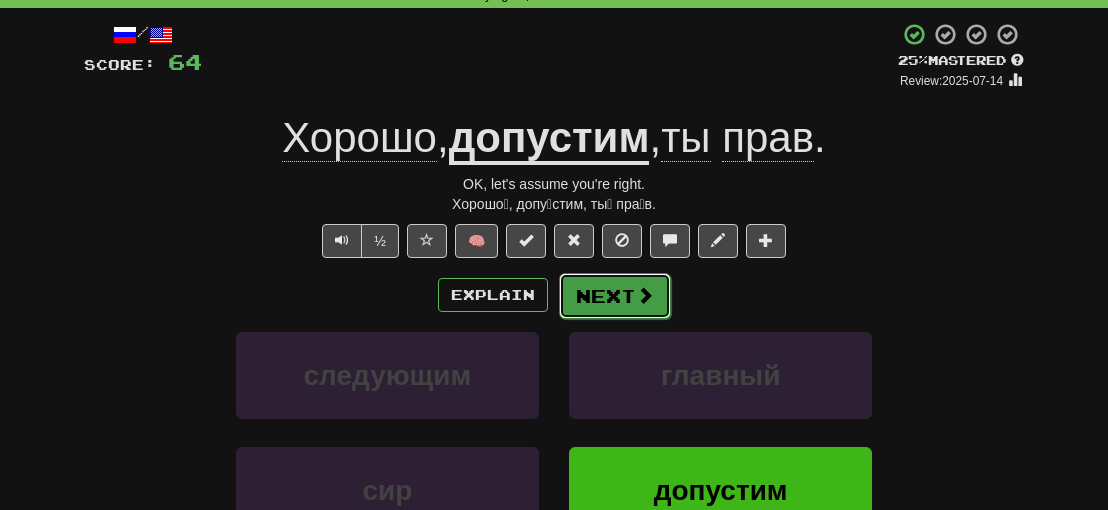 click at bounding box center (645, 295) 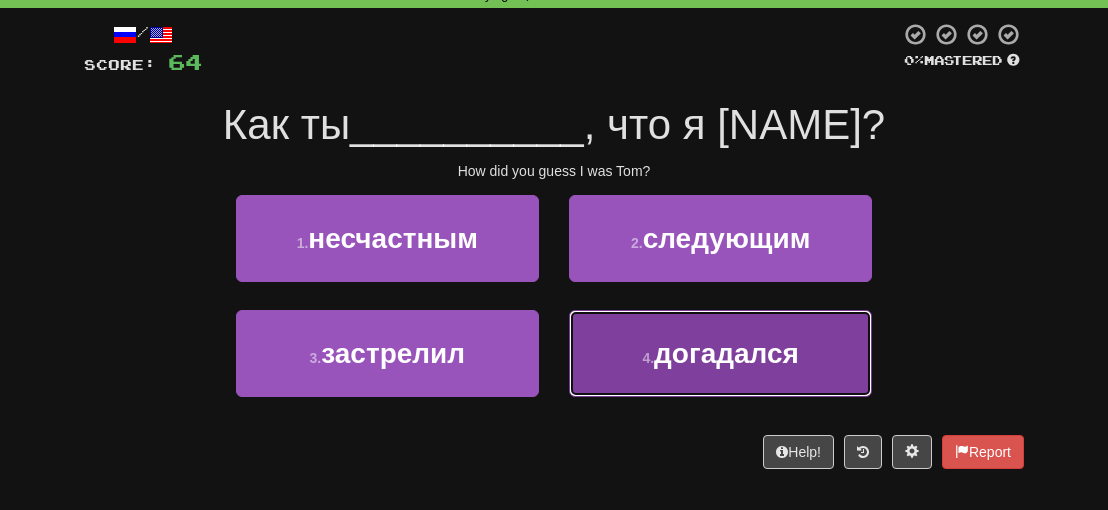 click on "догадался" at bounding box center (726, 353) 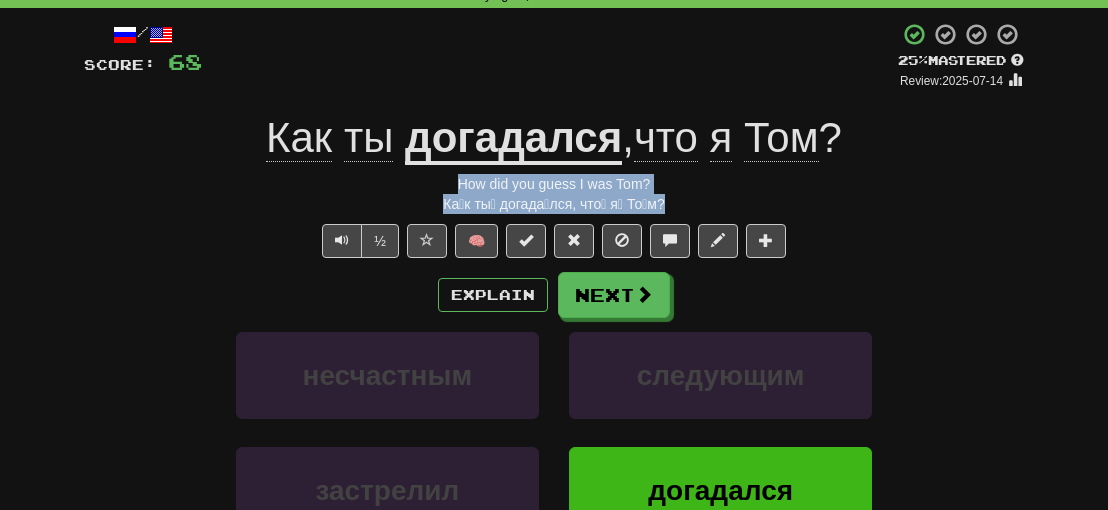 drag, startPoint x: 661, startPoint y: 201, endPoint x: 452, endPoint y: 189, distance: 209.34421 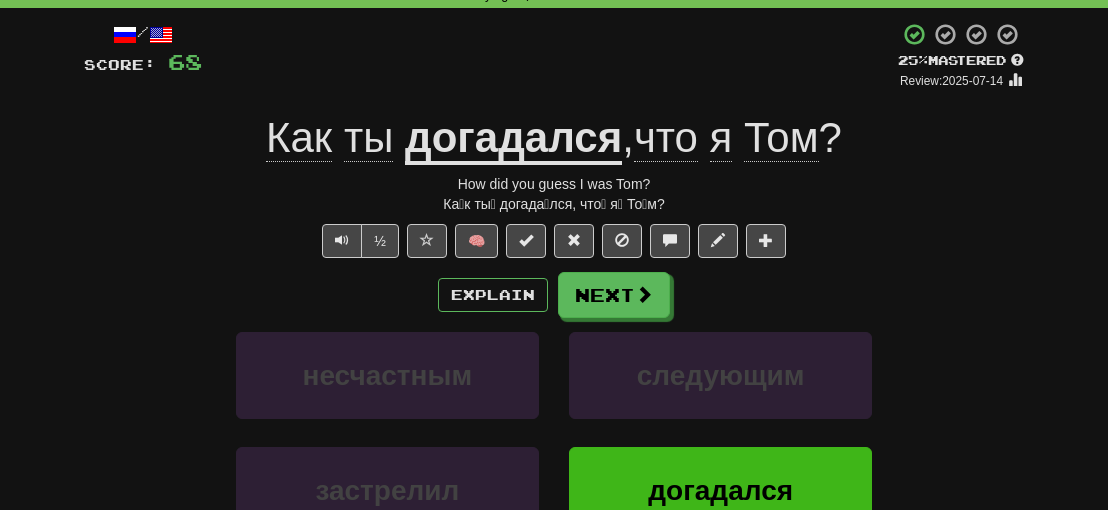 click on "несчастным следующим" at bounding box center (554, 389) 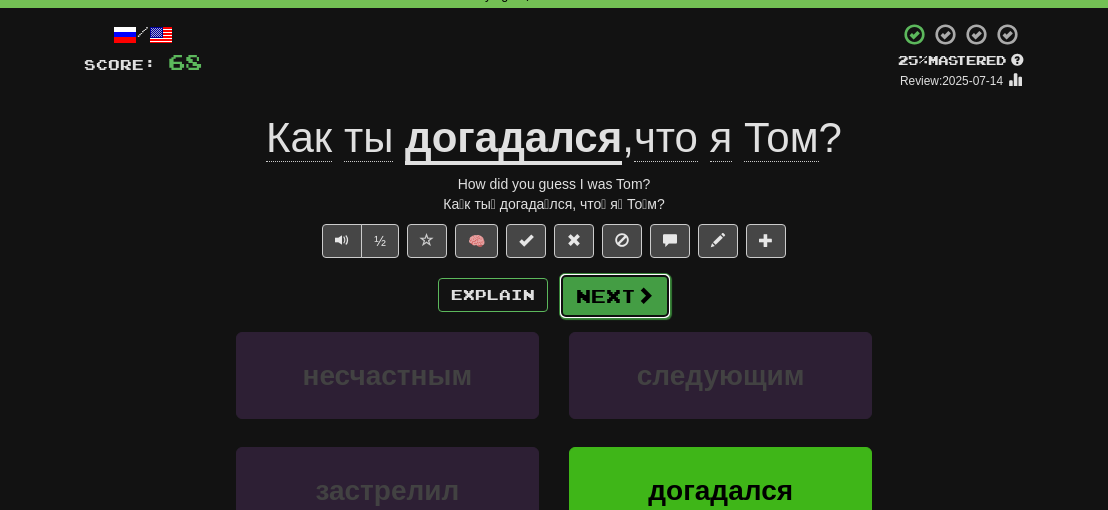 click on "Next" at bounding box center [615, 296] 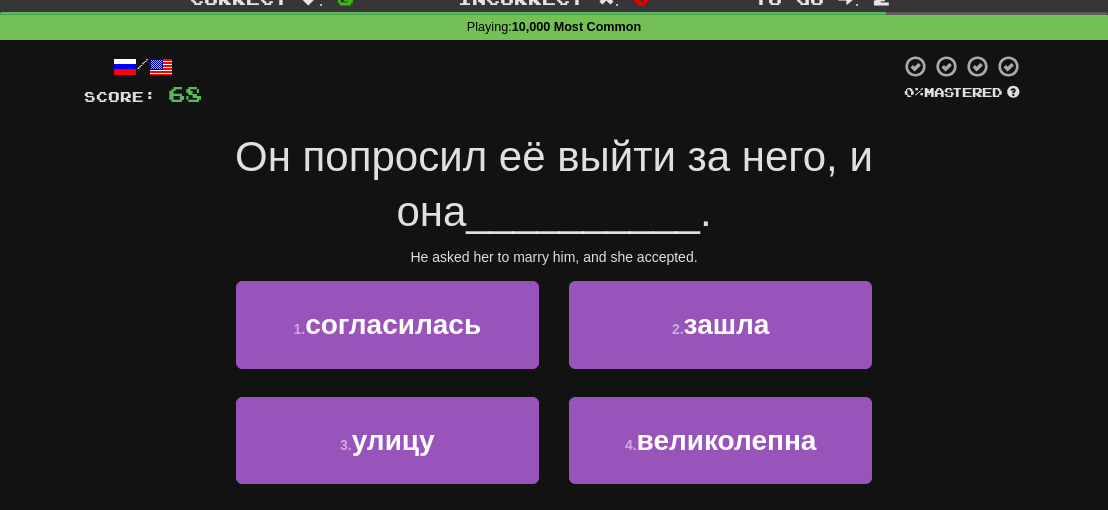 scroll, scrollTop: 100, scrollLeft: 0, axis: vertical 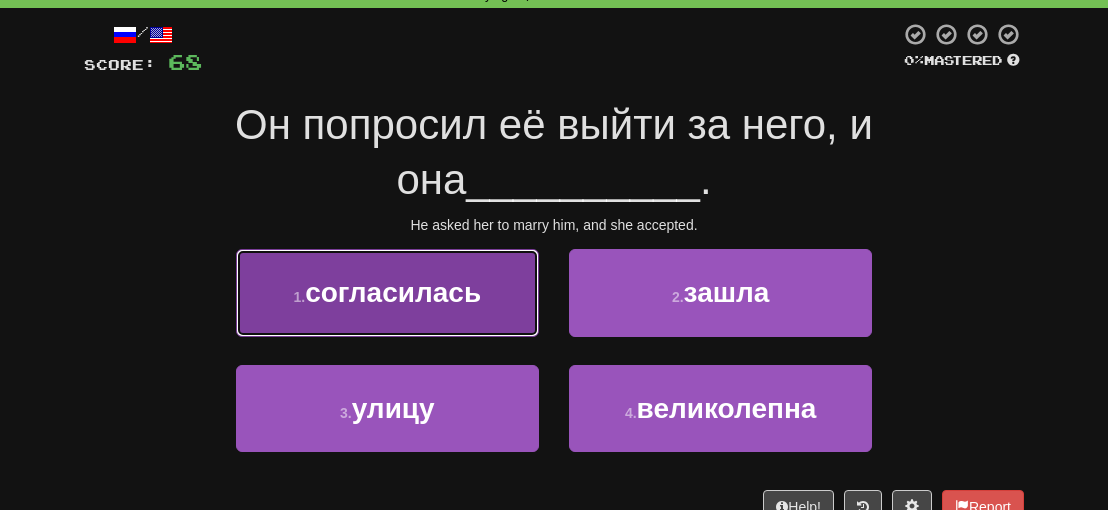 click on "1 .  согласилась" at bounding box center (387, 292) 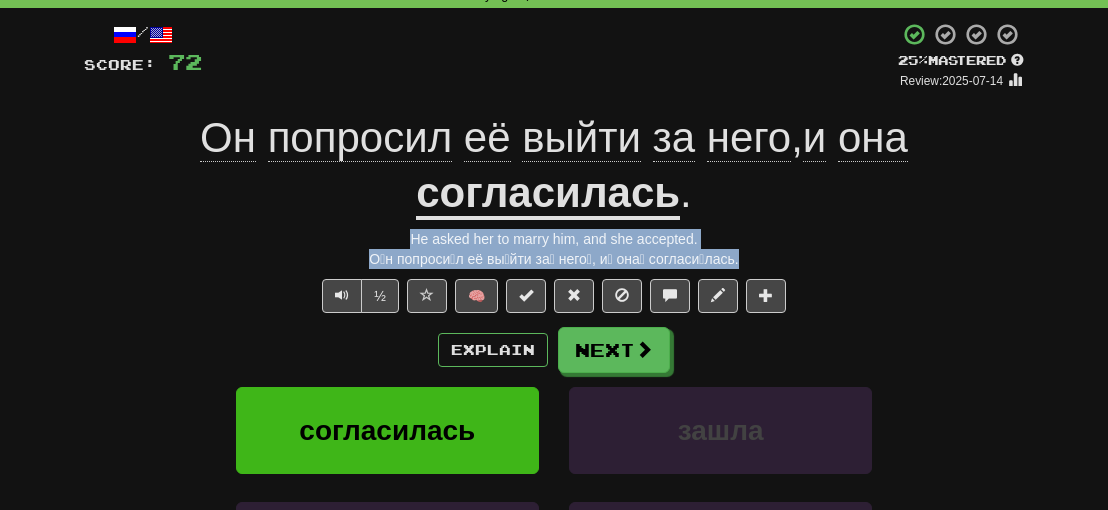 drag, startPoint x: 734, startPoint y: 257, endPoint x: 342, endPoint y: 225, distance: 393.30396 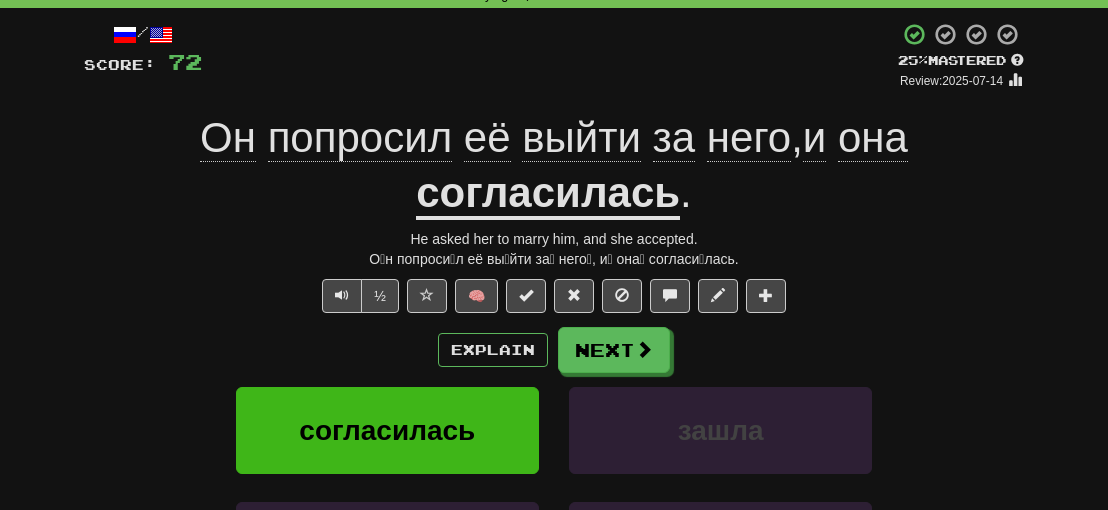 click on "Explain Next согласилась зашла улицу великолепна Learn more: согласилась зашла улицу великолепна" at bounding box center (554, 487) 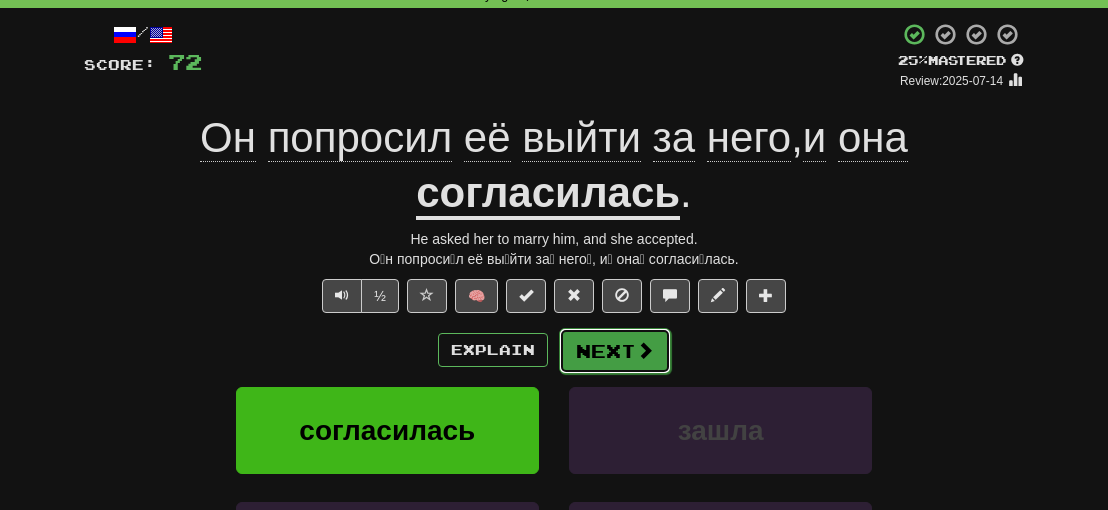 click on "Next" at bounding box center (615, 351) 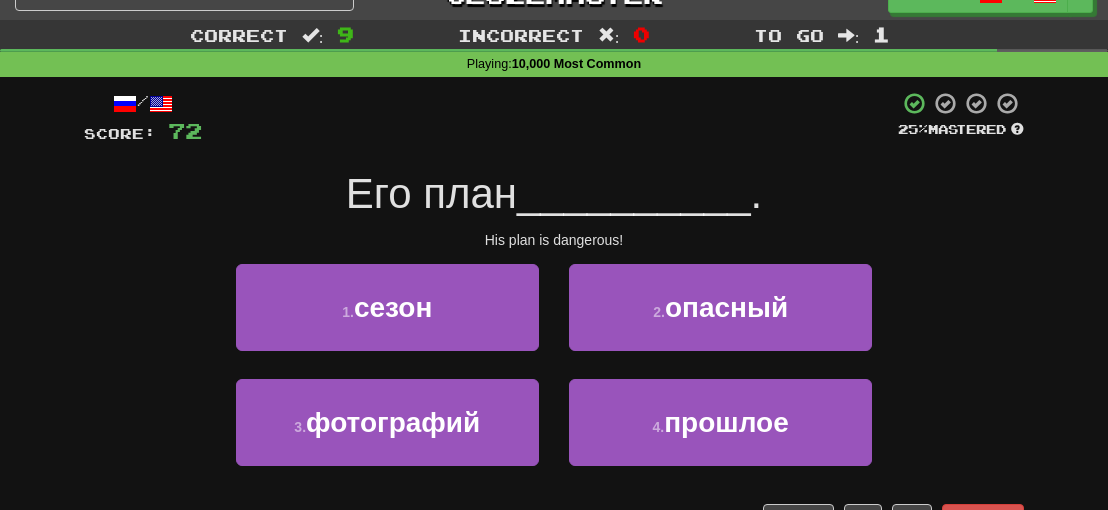 scroll, scrollTop: 0, scrollLeft: 0, axis: both 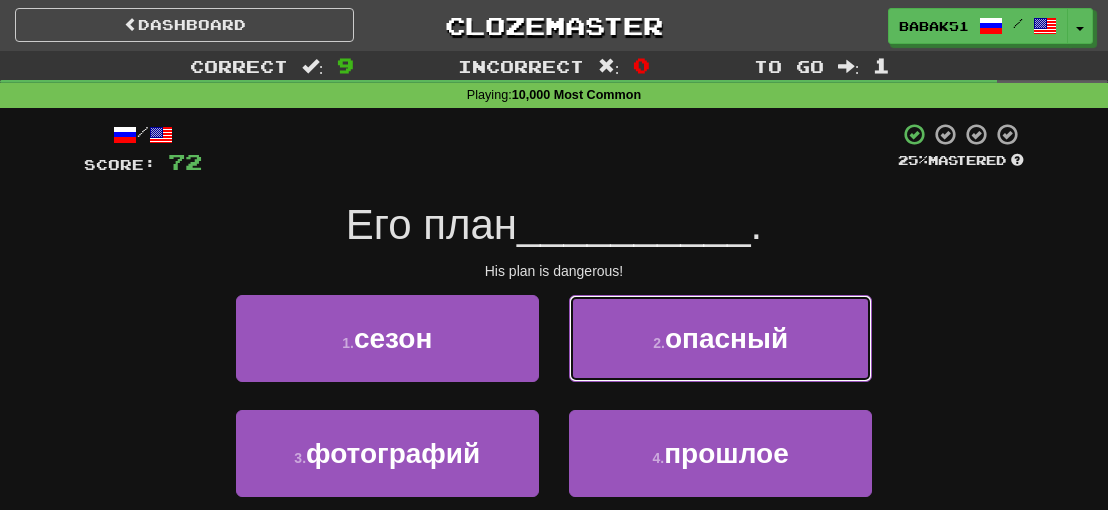 click on "2 .  опасный" at bounding box center (720, 338) 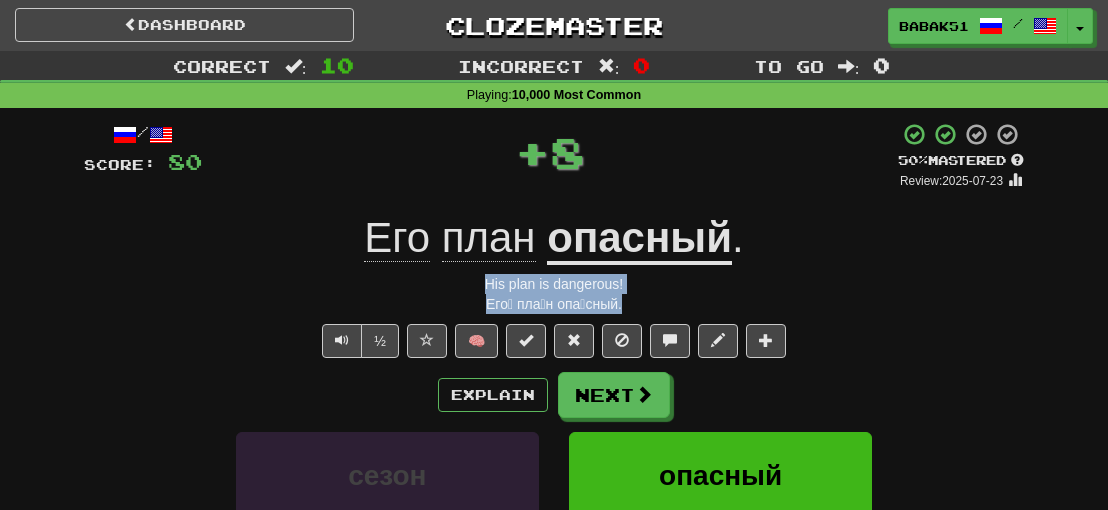 drag, startPoint x: 642, startPoint y: 307, endPoint x: 466, endPoint y: 291, distance: 176.72577 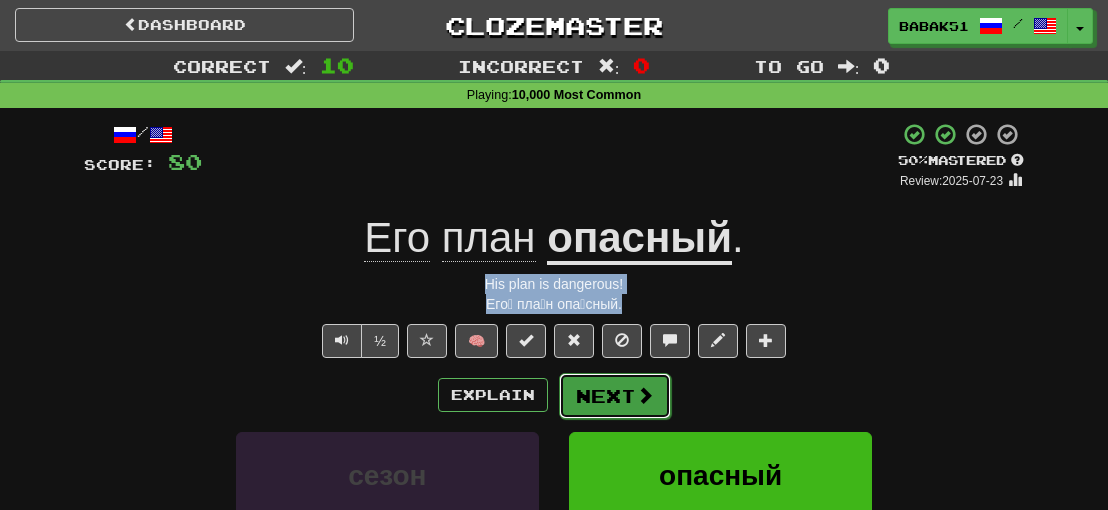 click on "Next" at bounding box center [615, 396] 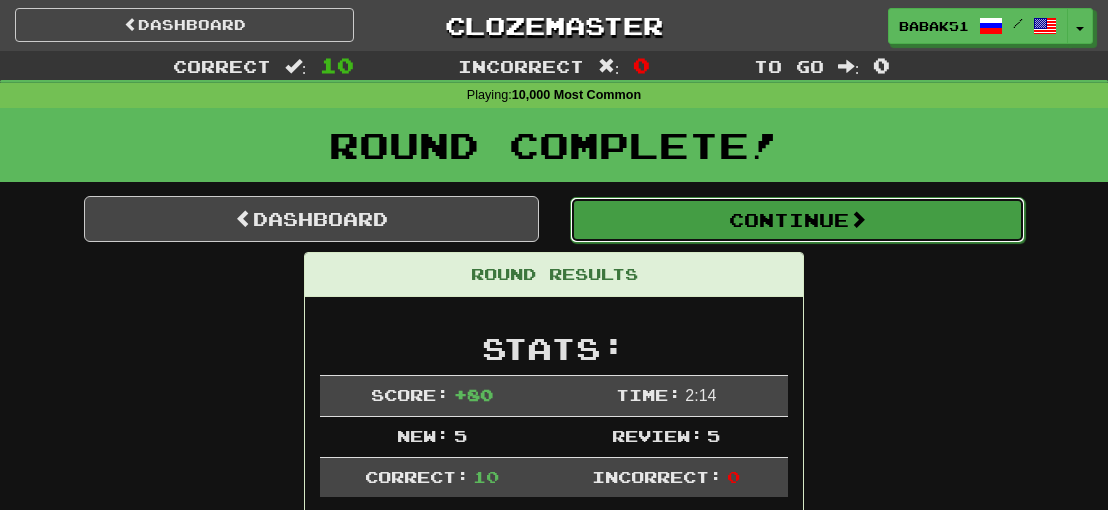 click on "Continue" at bounding box center (797, 220) 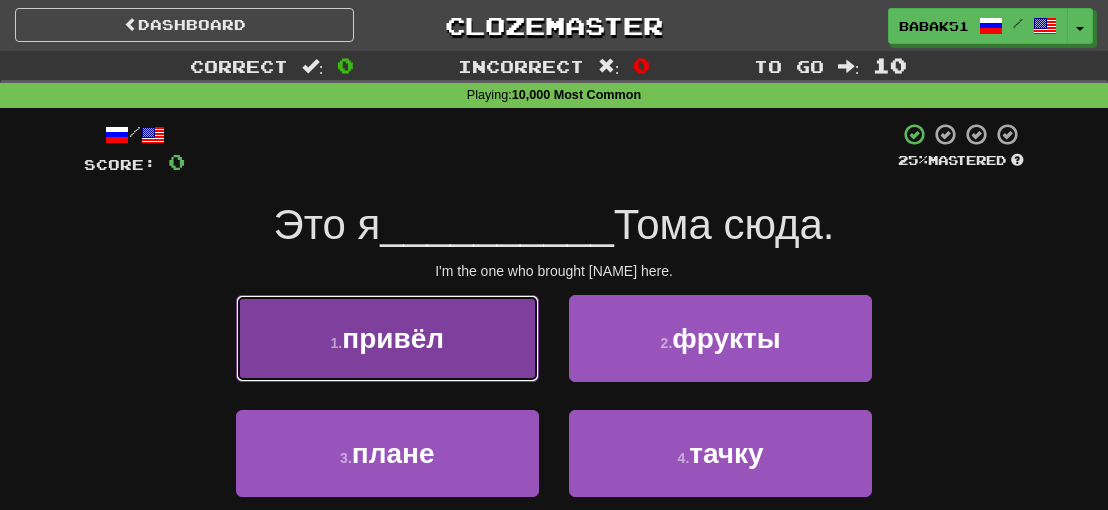 click on "1 .  привёл" at bounding box center (387, 338) 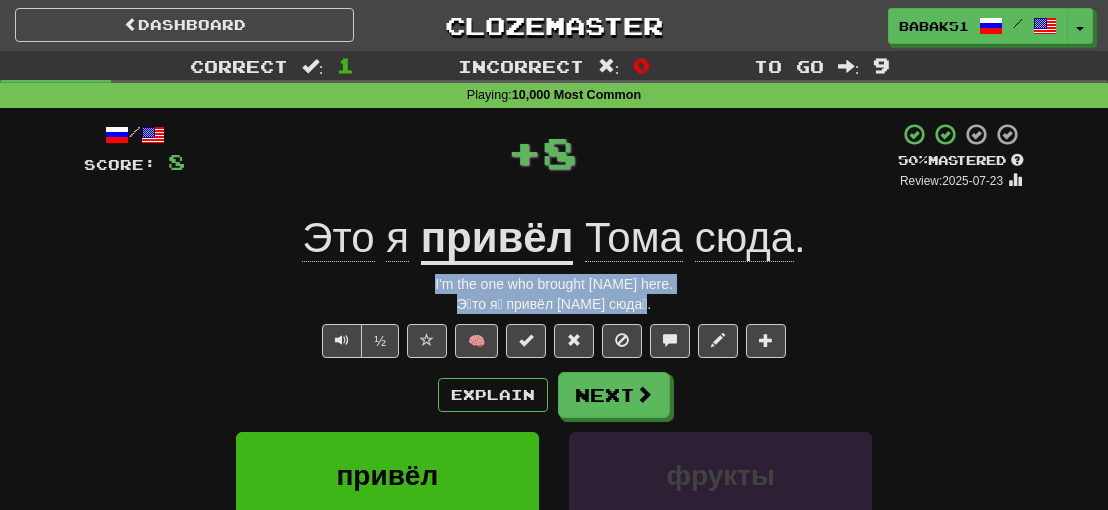 drag, startPoint x: 639, startPoint y: 306, endPoint x: 434, endPoint y: 283, distance: 206.28621 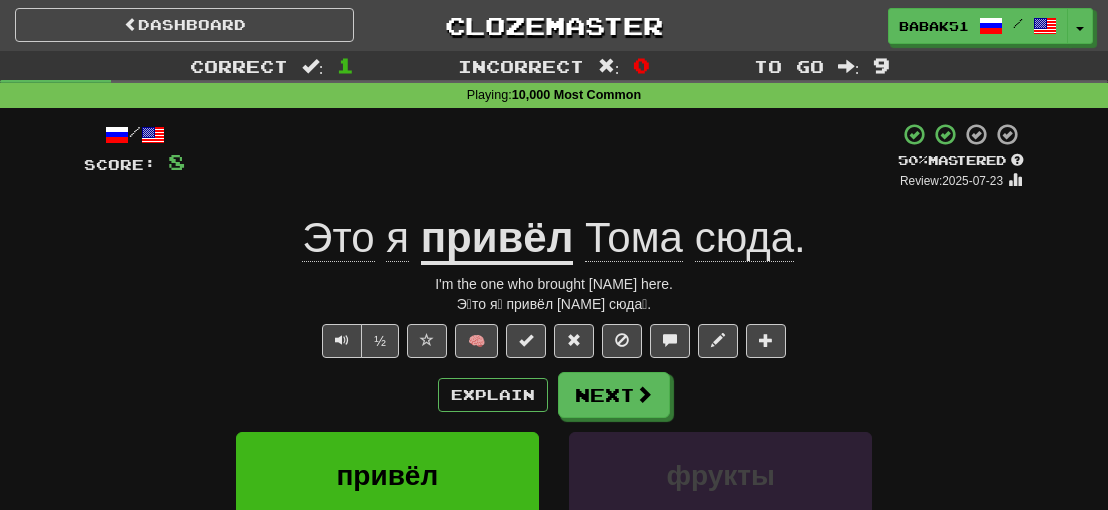 click on "½ 🧠" at bounding box center [554, 341] 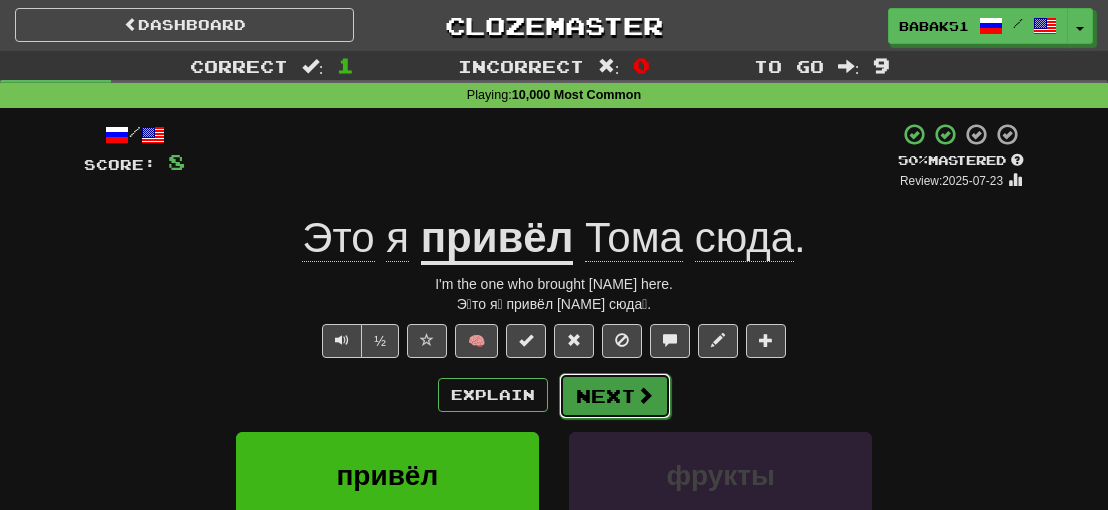 click on "Next" at bounding box center (615, 396) 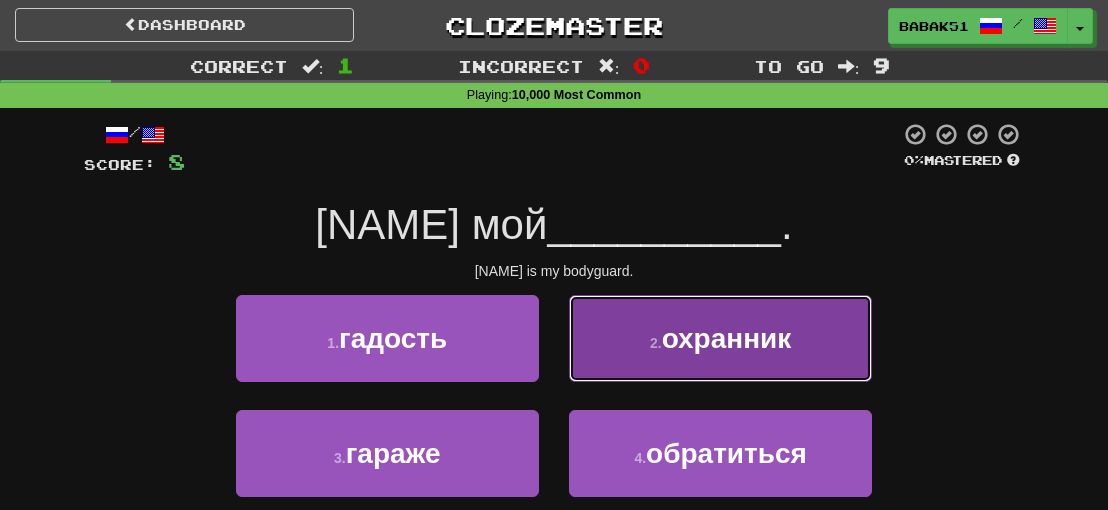 click on "охранник" at bounding box center (727, 338) 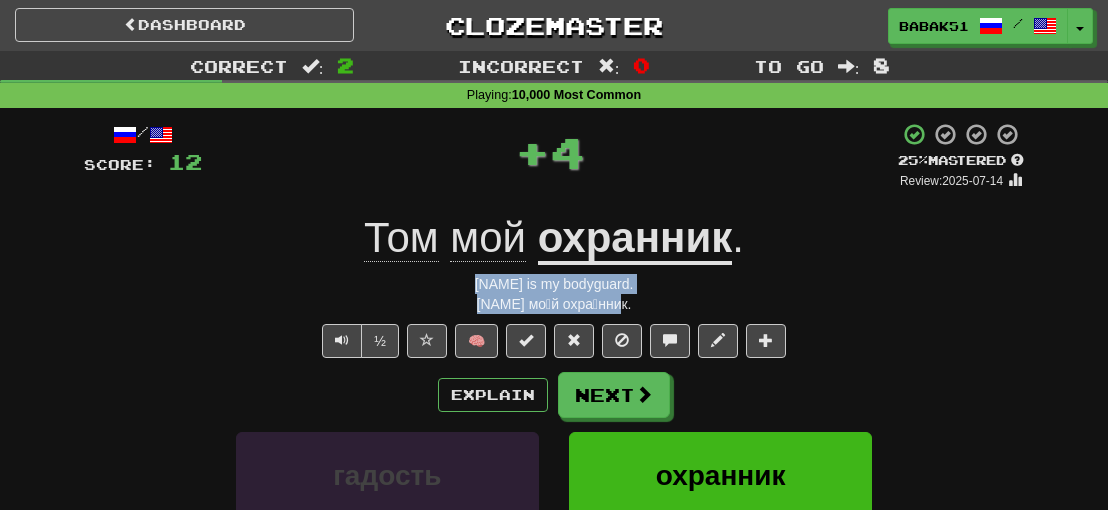 drag, startPoint x: 636, startPoint y: 303, endPoint x: 402, endPoint y: 287, distance: 234.54637 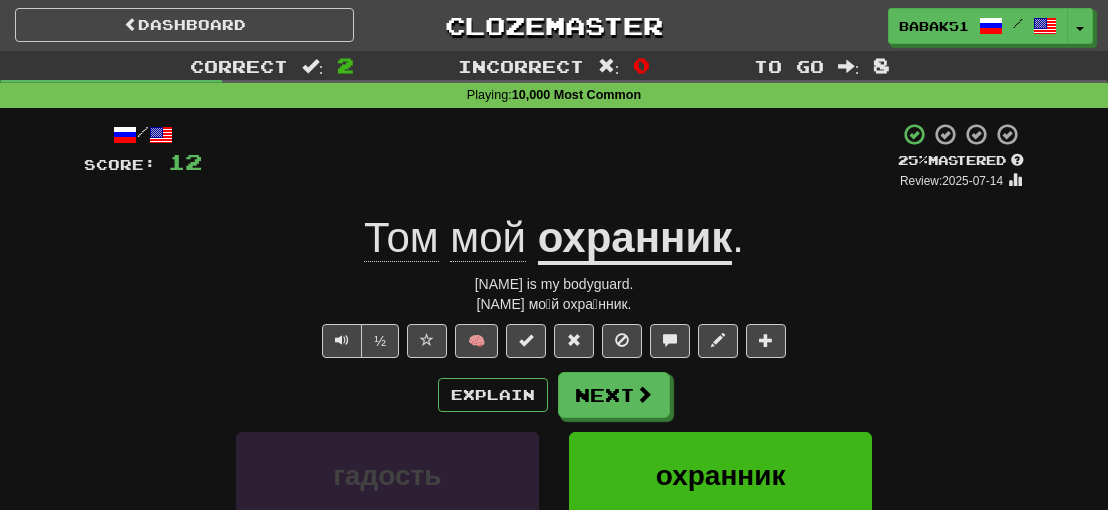 drag, startPoint x: 74, startPoint y: 401, endPoint x: 92, endPoint y: 386, distance: 23.43075 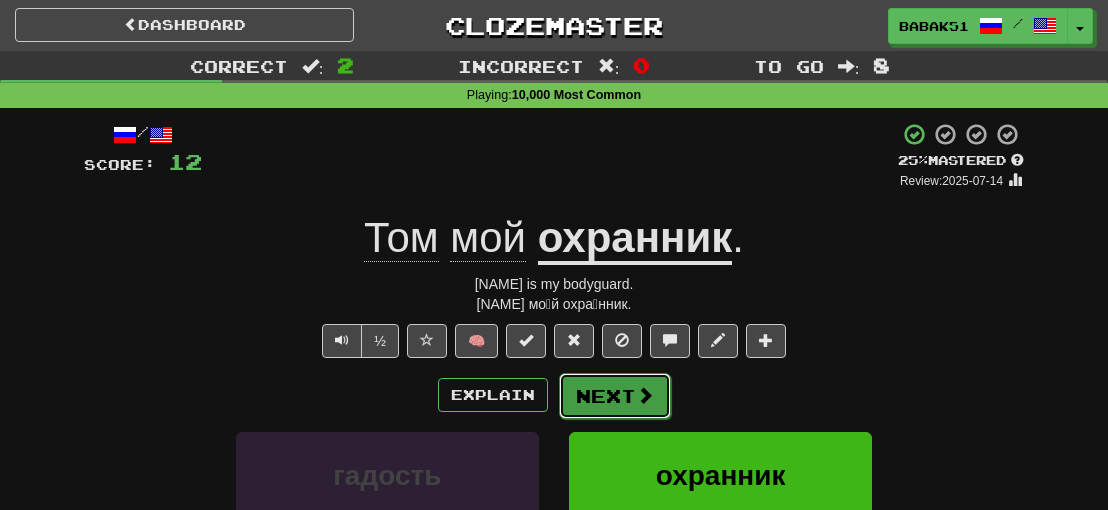click on "Next" at bounding box center (615, 396) 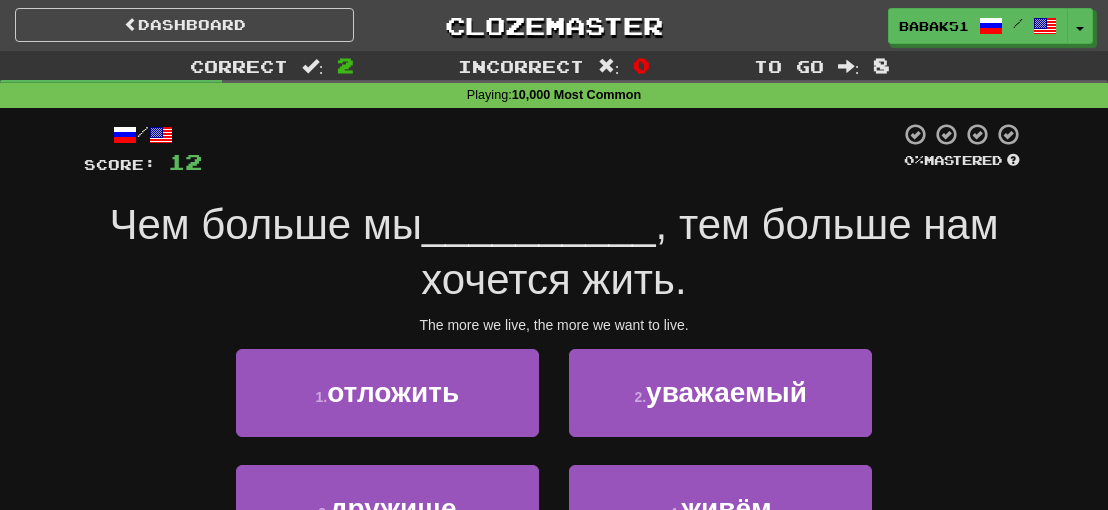 scroll, scrollTop: 100, scrollLeft: 0, axis: vertical 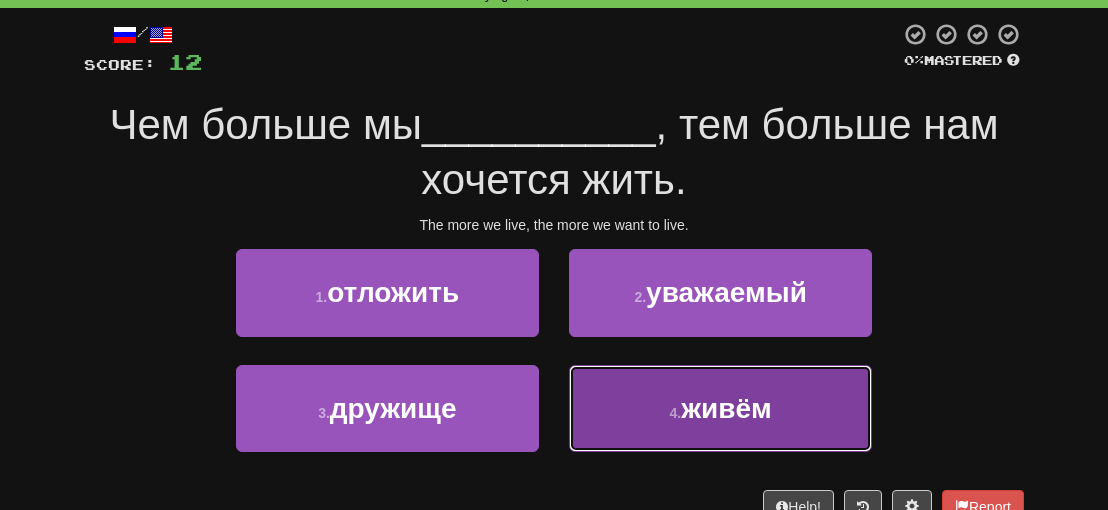 click on "живём" at bounding box center (726, 408) 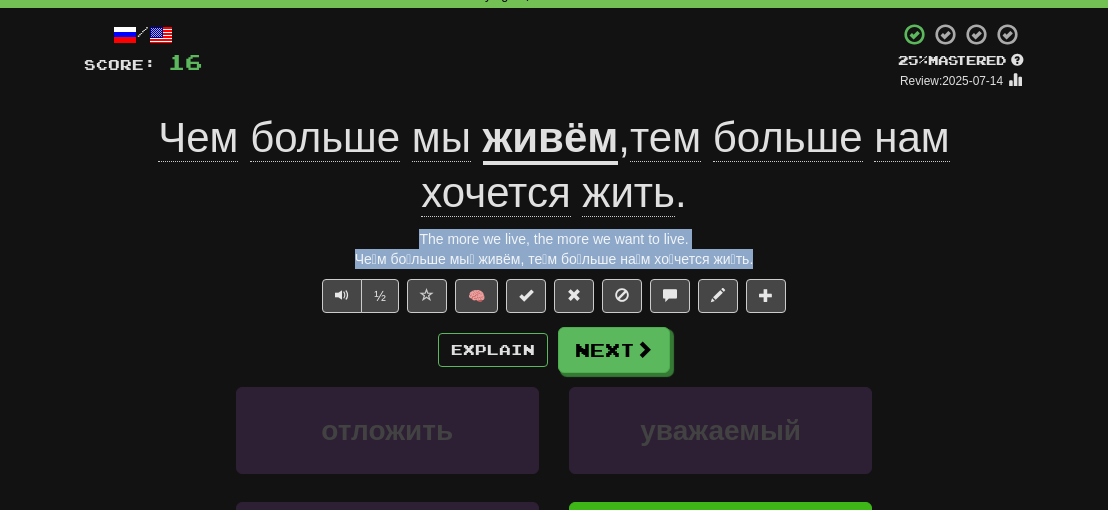 drag, startPoint x: 729, startPoint y: 262, endPoint x: 344, endPoint y: 236, distance: 385.87692 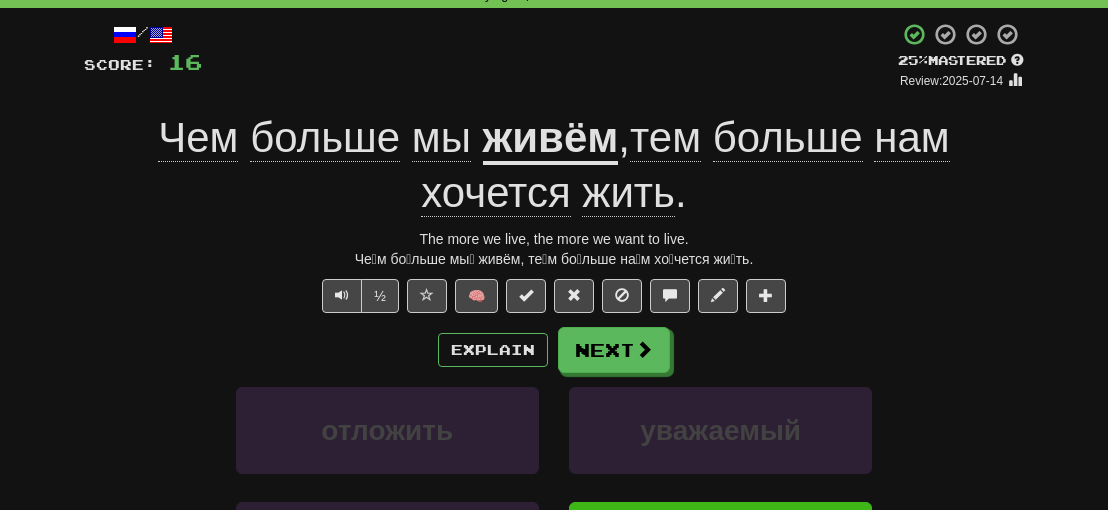click on "Correct   :   3 Incorrect   :   0 To go   :   7 Playing :  10,000 Most Common  /  Score:   16 + 4 25 %  Mastered Review:  2025-07-14 Чем   больше   мы   живём ,  тем   больше   нам   хочется   жить . The more we live, the more we want to live. Че́м бо́льше мы́ живём, те́м бо́льше на́м хо́чется жи́ть. ½ 🧠 Explain Next отложить уважаемый дружище живём Learn more: отложить уважаемый дружище живём  Help!  Report Sentence Source" at bounding box center (554, 351) 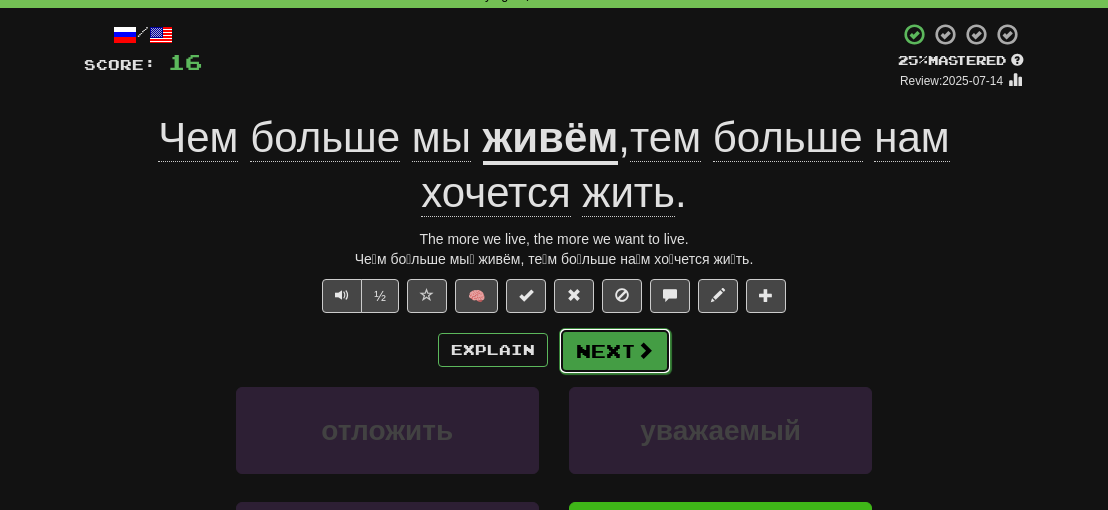 click on "Next" at bounding box center (615, 351) 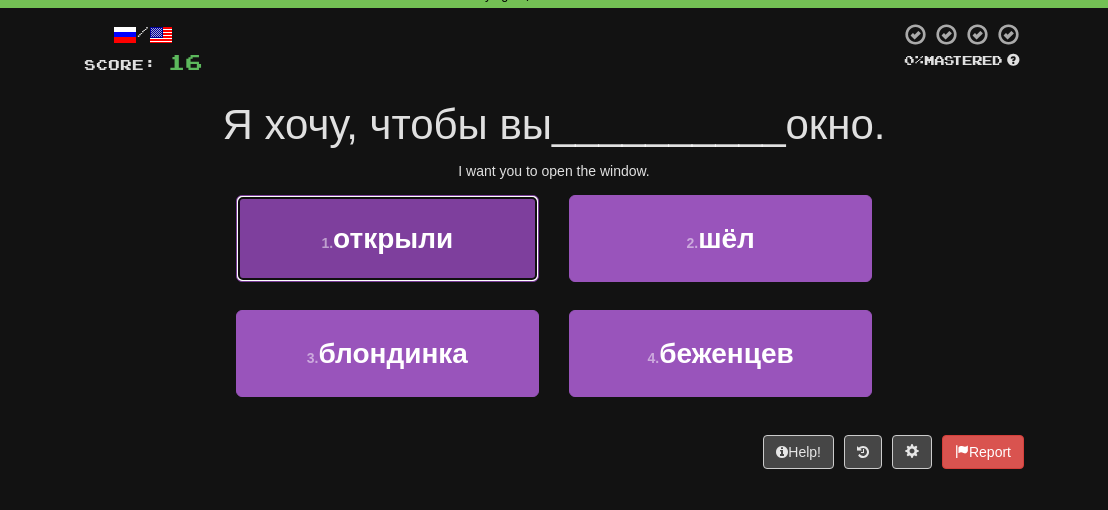 click on "1 .  открыли" at bounding box center [387, 238] 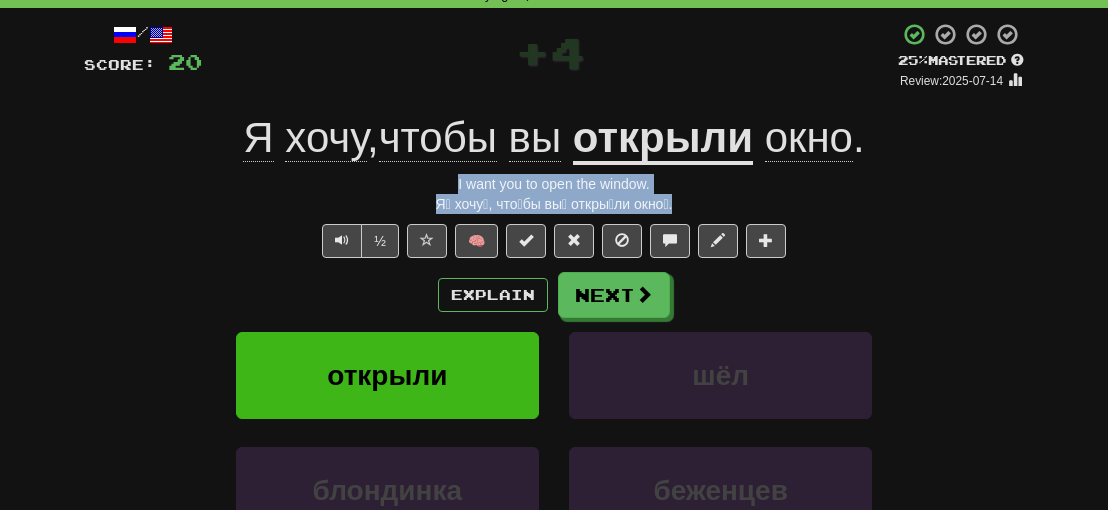 drag, startPoint x: 677, startPoint y: 200, endPoint x: 449, endPoint y: 180, distance: 228.87552 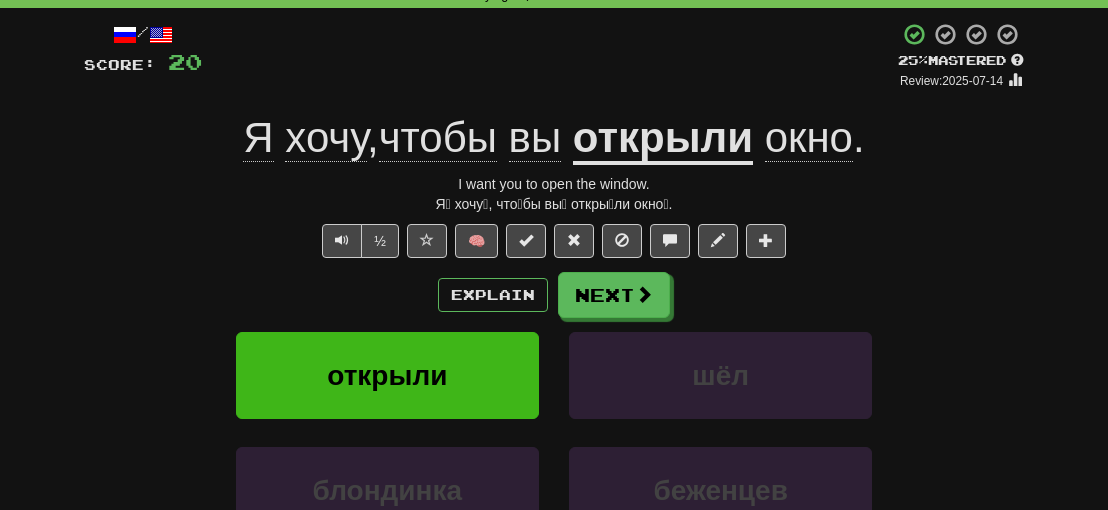 drag, startPoint x: 978, startPoint y: 291, endPoint x: 918, endPoint y: 275, distance: 62.0967 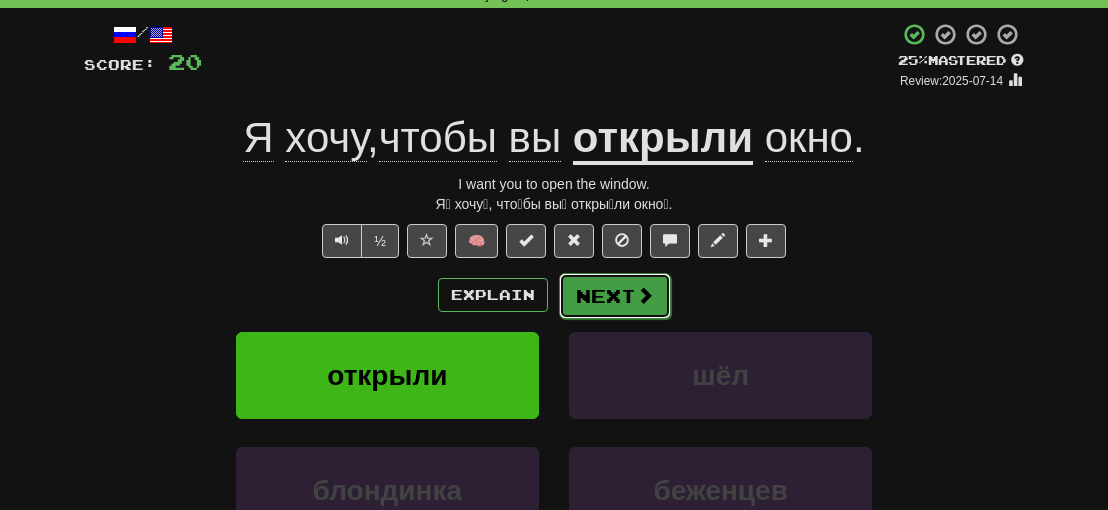 click on "Next" at bounding box center (615, 296) 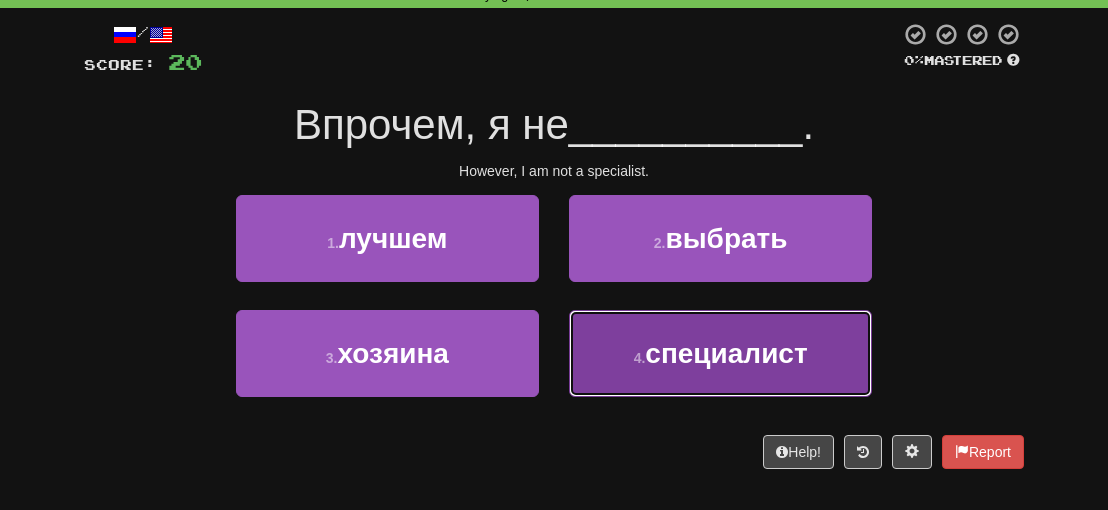 click on "специалист" at bounding box center (726, 353) 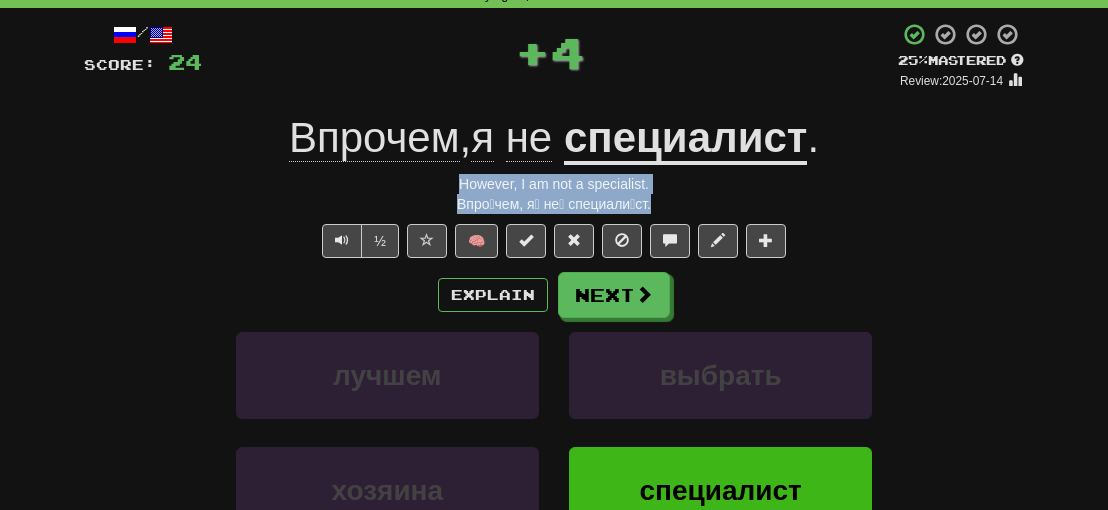 drag, startPoint x: 663, startPoint y: 209, endPoint x: 438, endPoint y: 181, distance: 226.73553 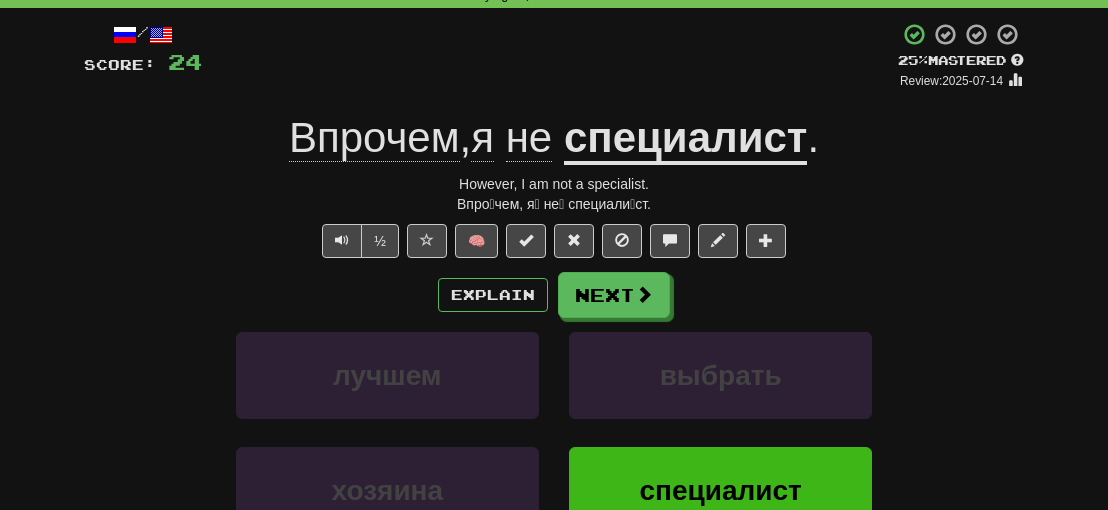click on "Correct   :   5 Incorrect   :   0 To go   :   5 Playing :  10,000 Most Common  /  Score:   24 + 4 25 %  Mastered Review:  2025-07-14 Впрочем ,  я   не   специалист . However, I am not a specialist. Впро́чем, я́ не́ специали́ст. ½ 🧠 Explain Next лучшем выбрать хозяина специалист Learn more: лучшем выбрать хозяина специалист  Help!  Report Sentence Source" at bounding box center (554, 324) 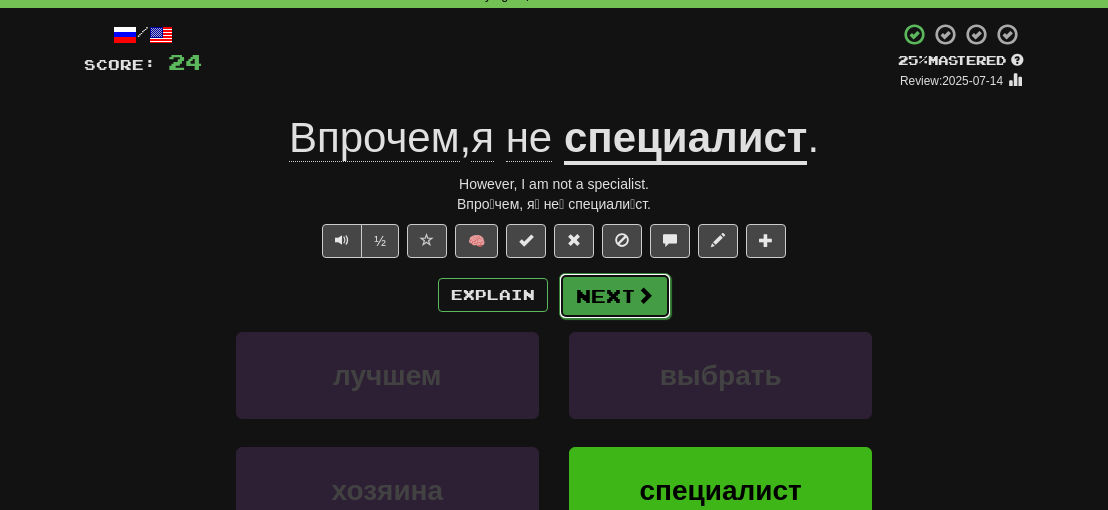 click on "Next" at bounding box center (615, 296) 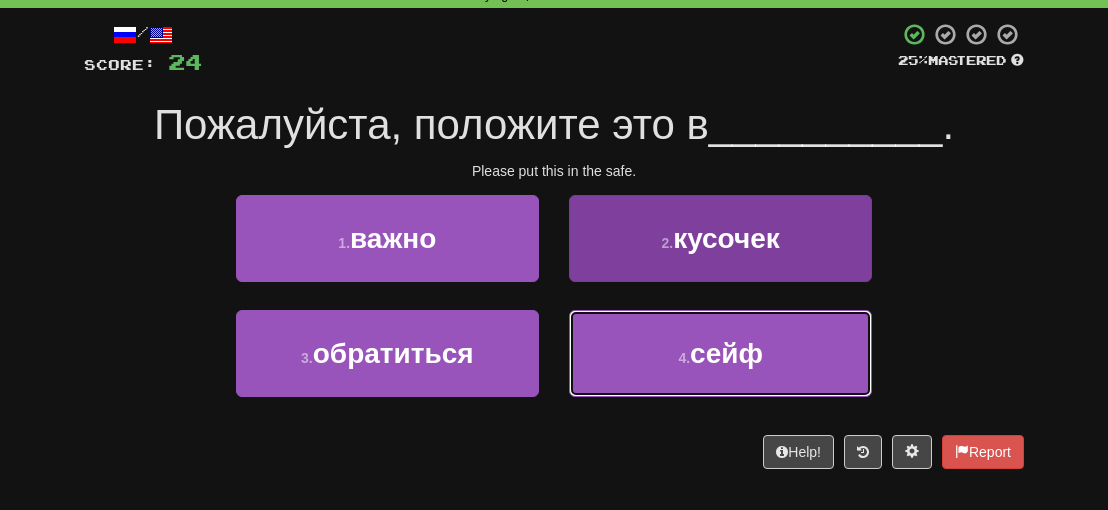 drag, startPoint x: 746, startPoint y: 351, endPoint x: 757, endPoint y: 349, distance: 11.18034 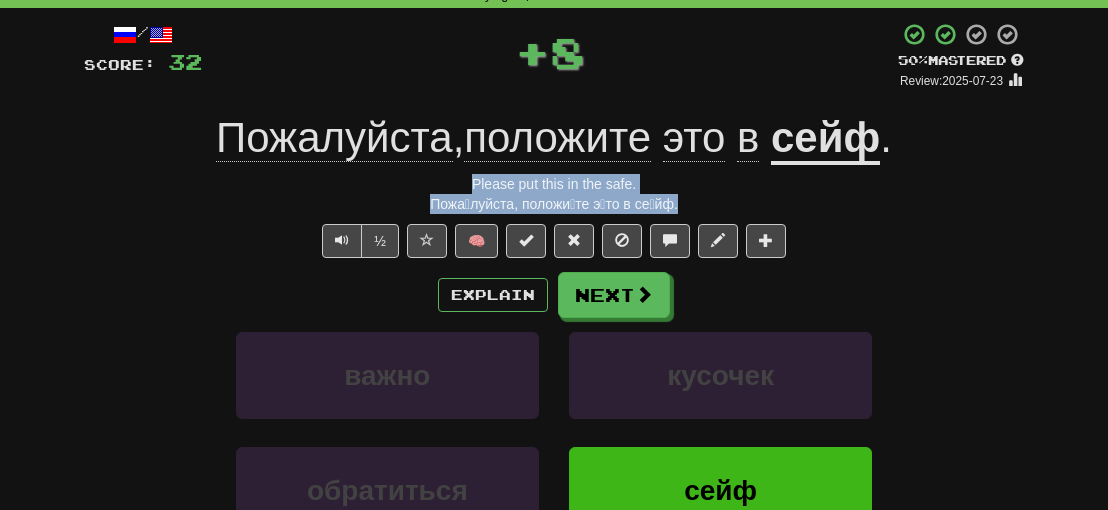 drag, startPoint x: 697, startPoint y: 199, endPoint x: 439, endPoint y: 190, distance: 258.15692 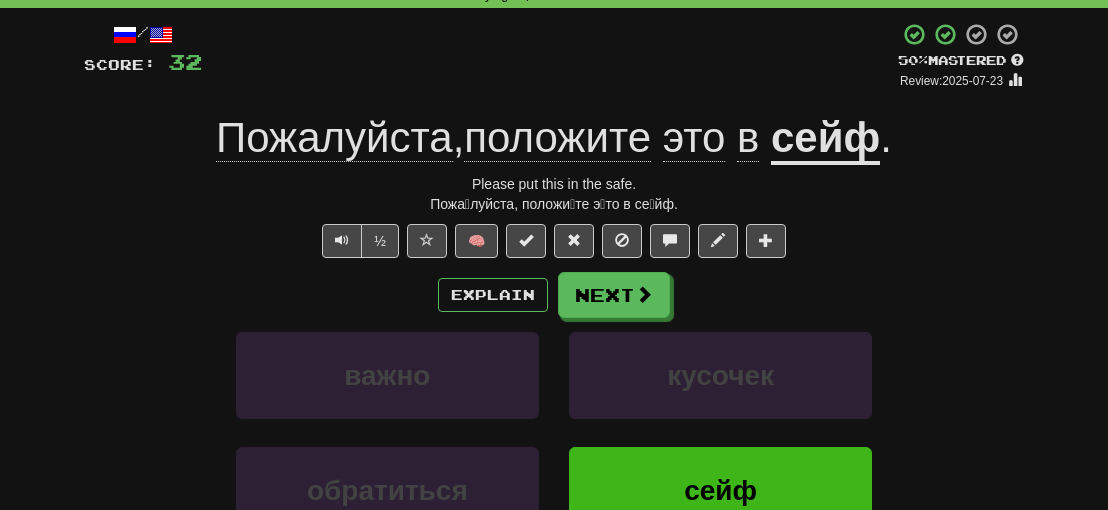 click on "/  Score:   32 + 8 50 %  Mastered Review:  2025-07-23 Пожалуйста ,  положите   это   в   сейф . Please put this in the safe. Пожа́луйста, положи́те э́то в се́йф. ½ 🧠 Explain Next важно кусочек обратиться сейф Learn more: важно кусочек обратиться сейф  Help!  Report Sentence Source" at bounding box center (554, 352) 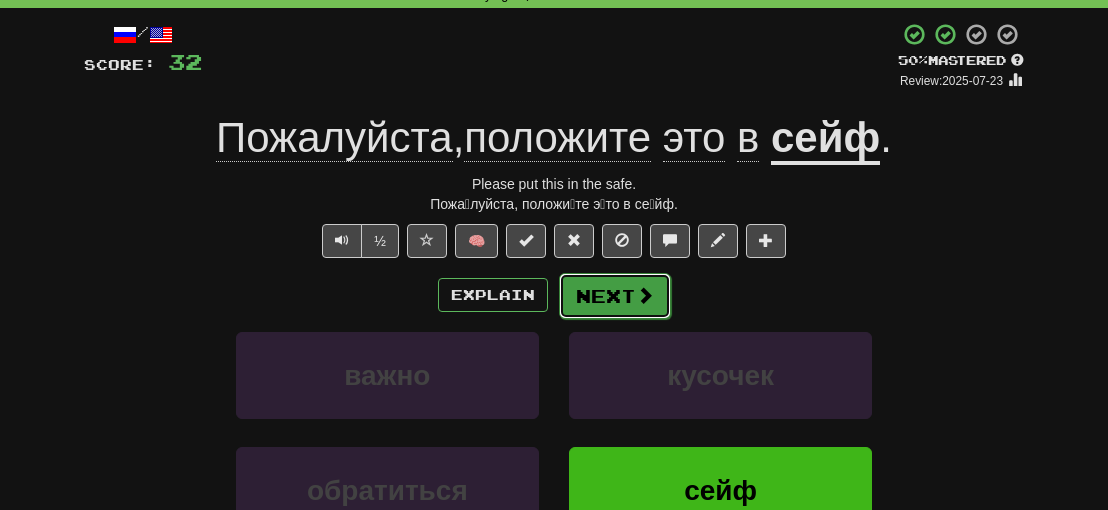 click on "Next" at bounding box center [615, 296] 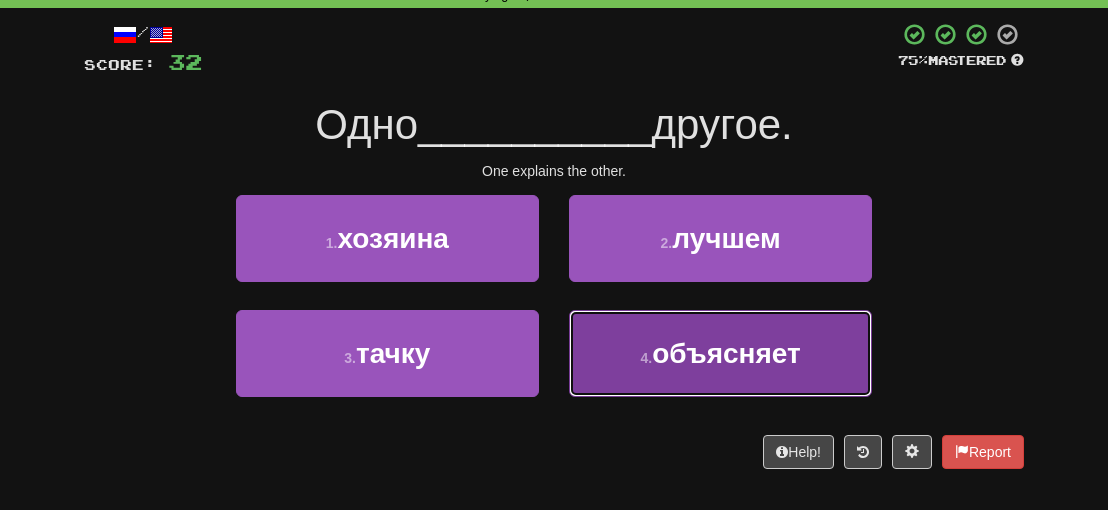 click on "объясняет" at bounding box center (726, 353) 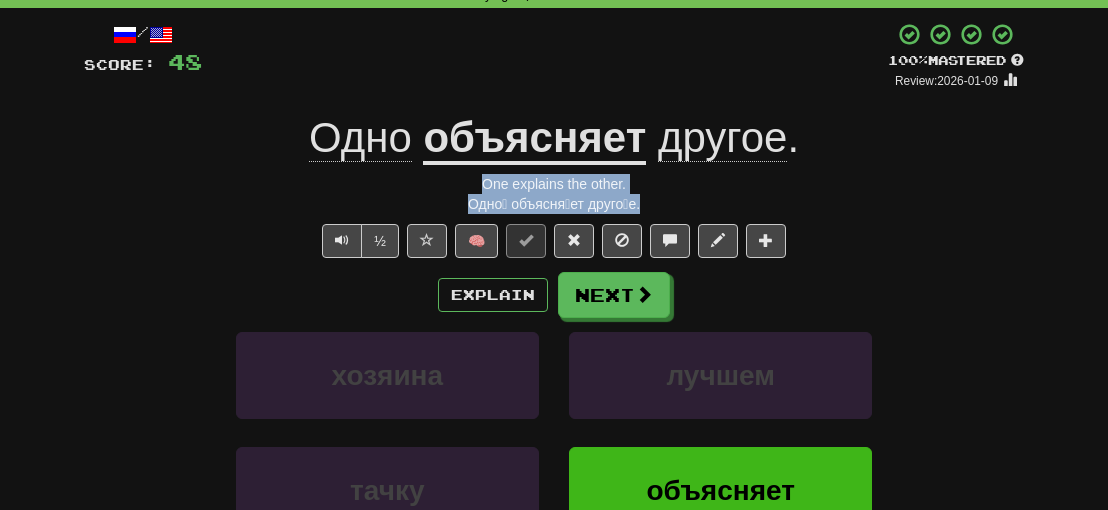 drag, startPoint x: 642, startPoint y: 201, endPoint x: 452, endPoint y: 187, distance: 190.51509 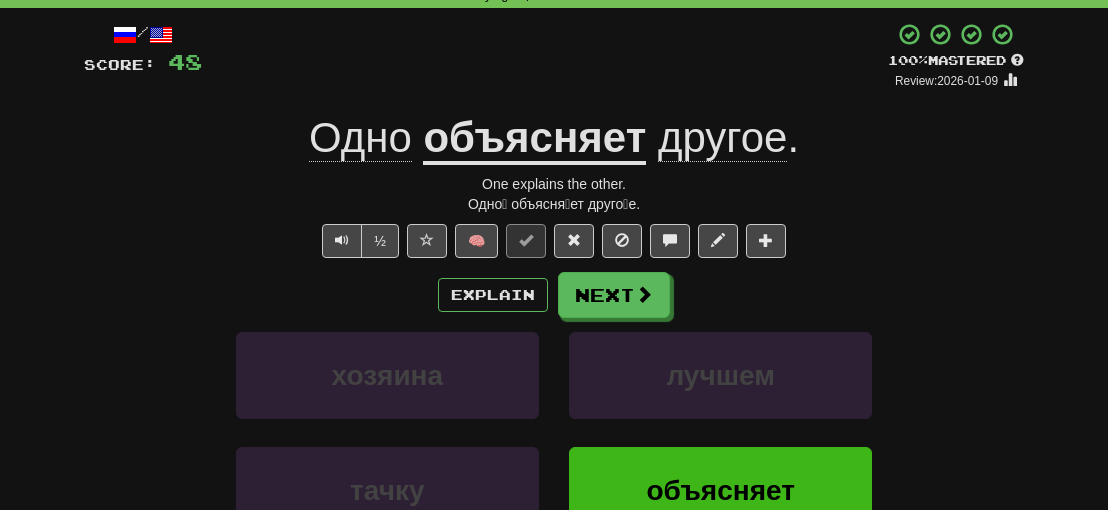 click on "хозяина лучшем" at bounding box center [554, 389] 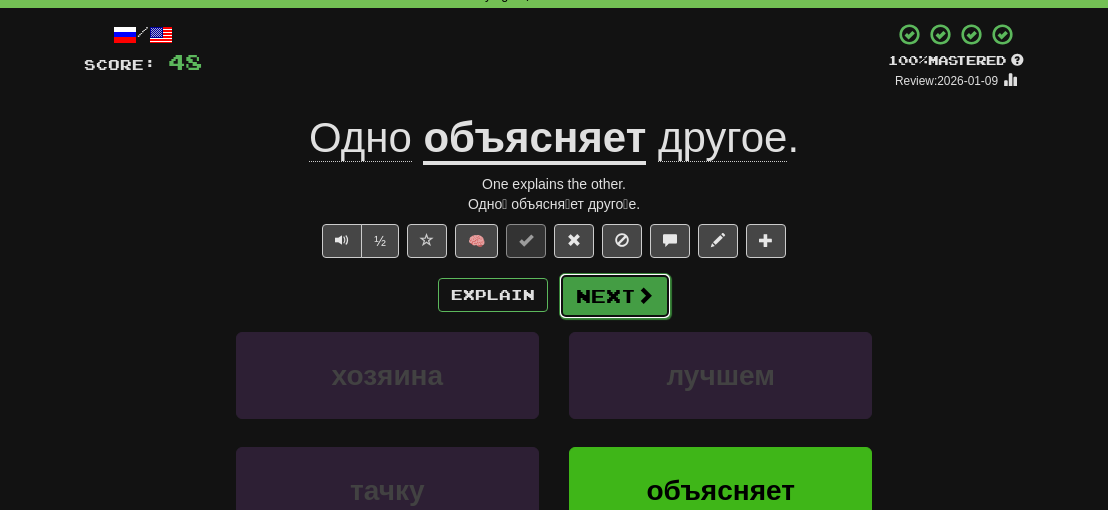 click on "Next" at bounding box center [615, 296] 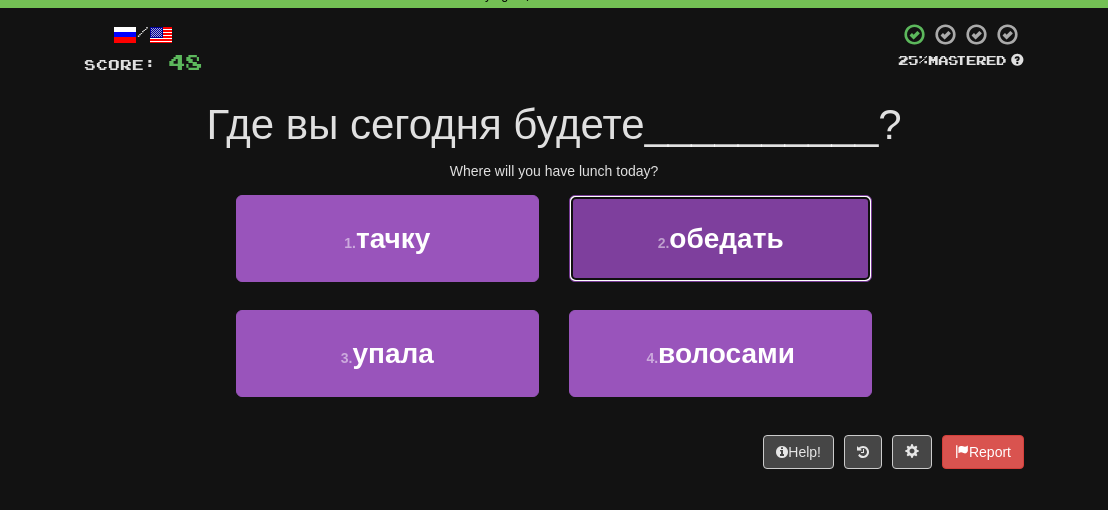 click on "2 .  обедать" at bounding box center (720, 238) 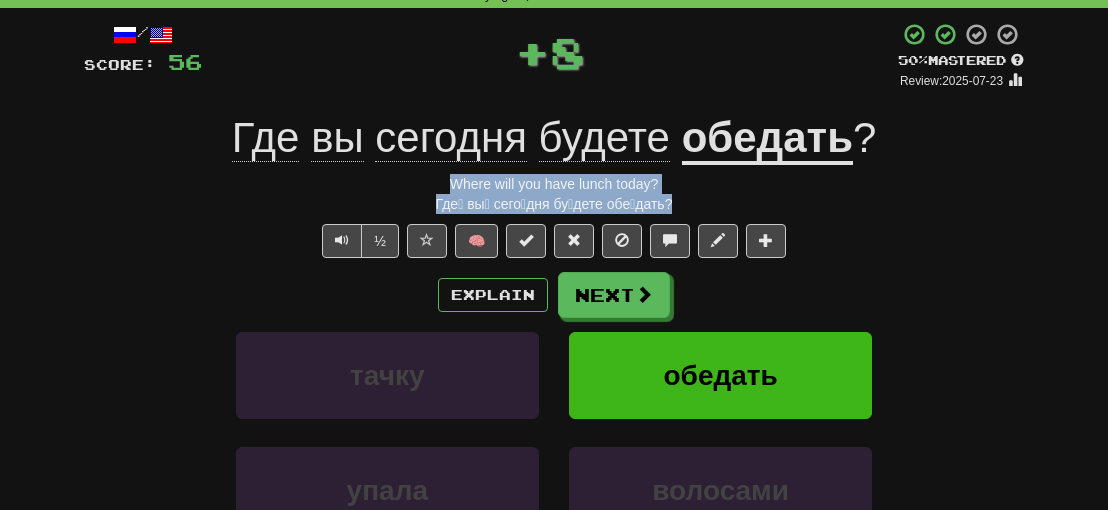 drag, startPoint x: 676, startPoint y: 210, endPoint x: 398, endPoint y: 180, distance: 279.614 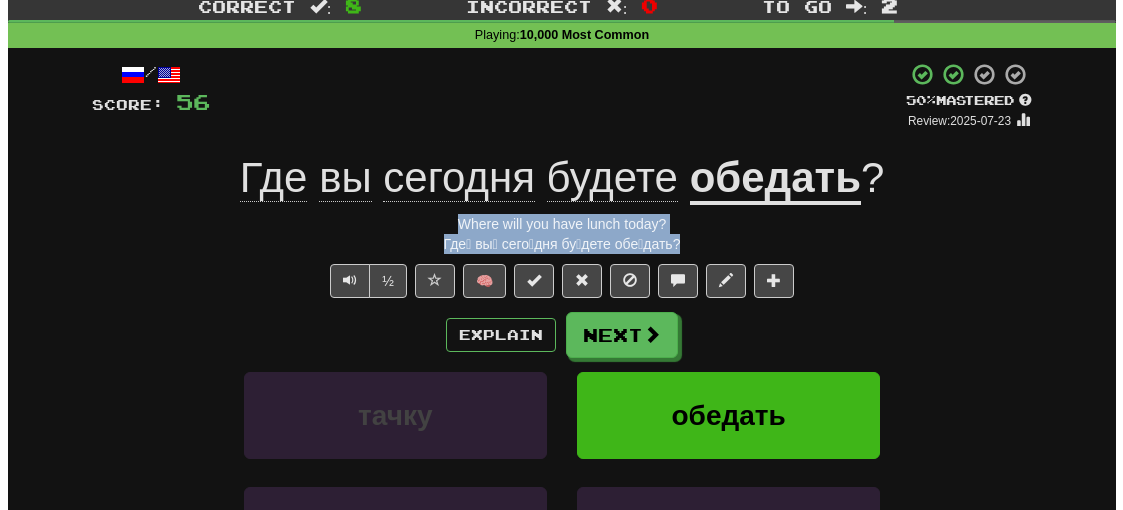 scroll, scrollTop: 0, scrollLeft: 0, axis: both 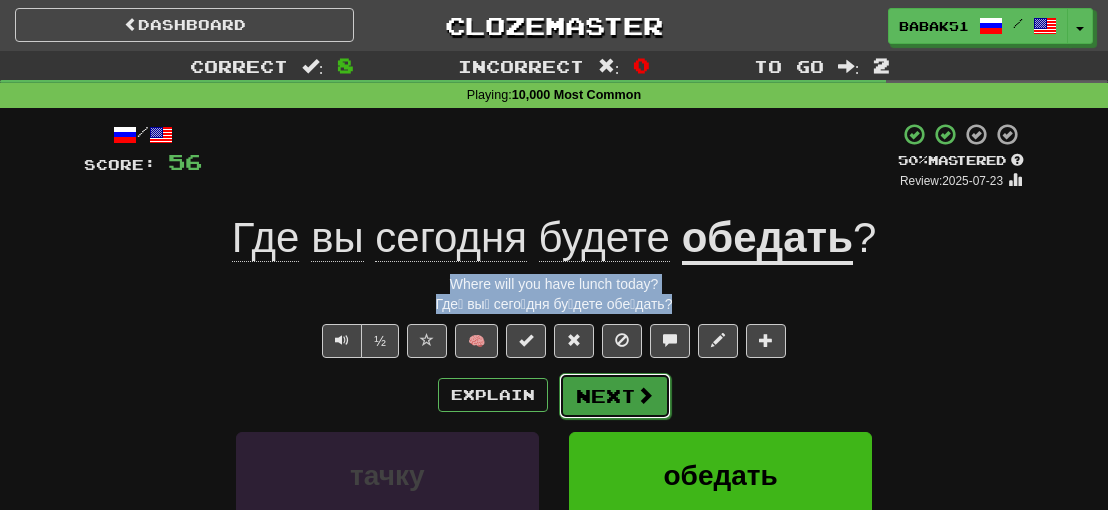 click on "Next" at bounding box center (615, 396) 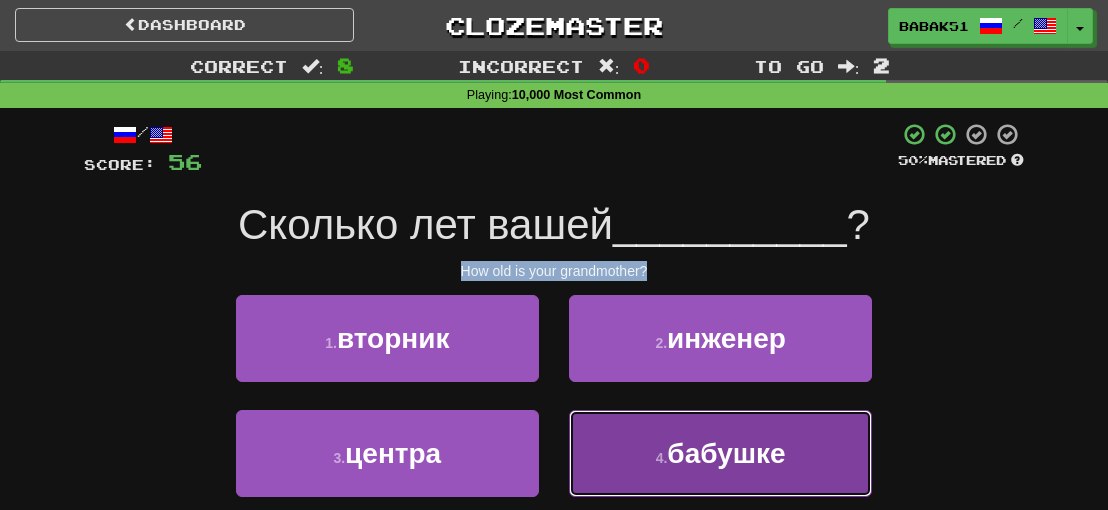click on "4 .  бабушке" at bounding box center (720, 453) 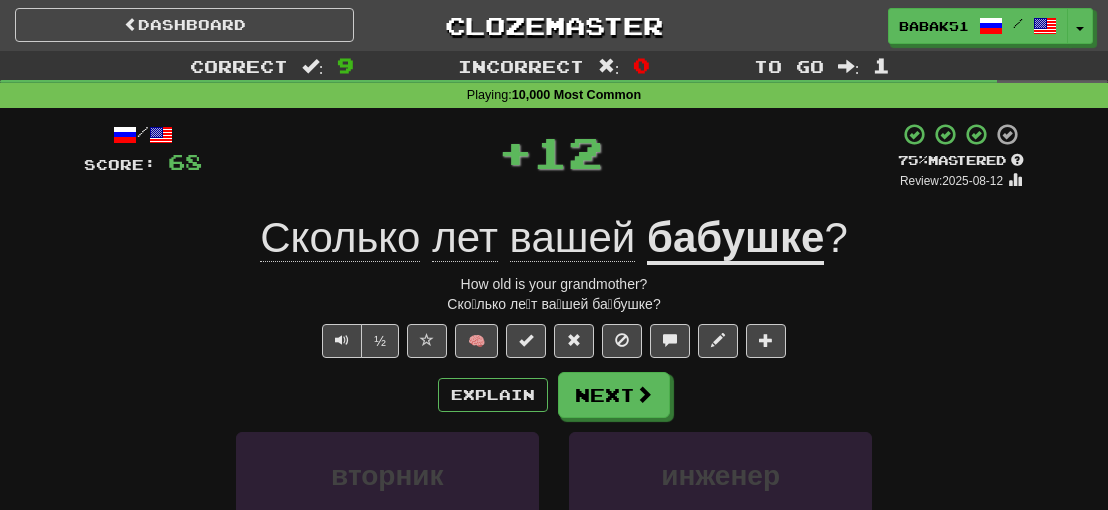 click on "Ско́лько ле́т ва́шей ба́бушке?" at bounding box center (554, 304) 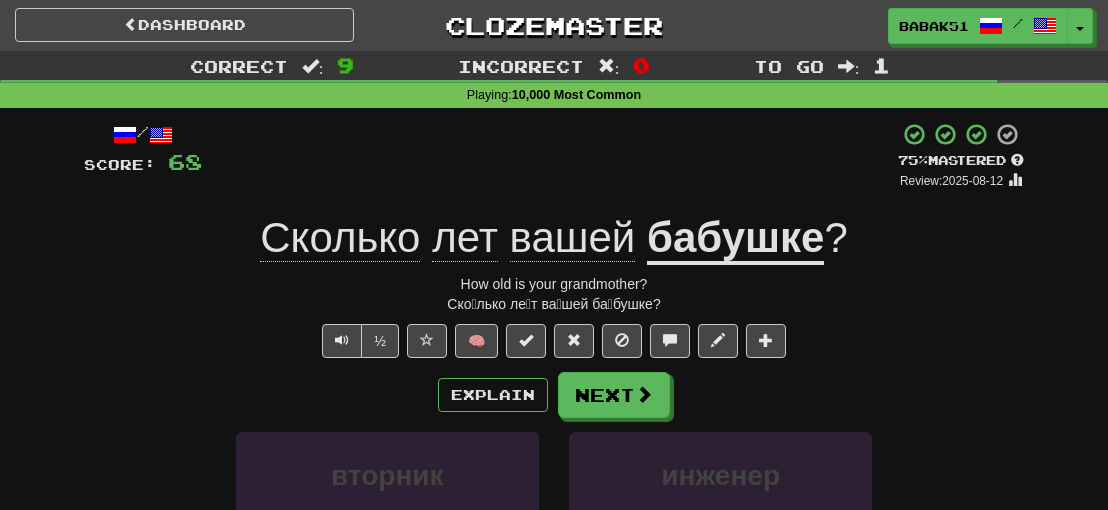 click on "Ско́лько ле́т ва́шей ба́бушке?" at bounding box center (554, 304) 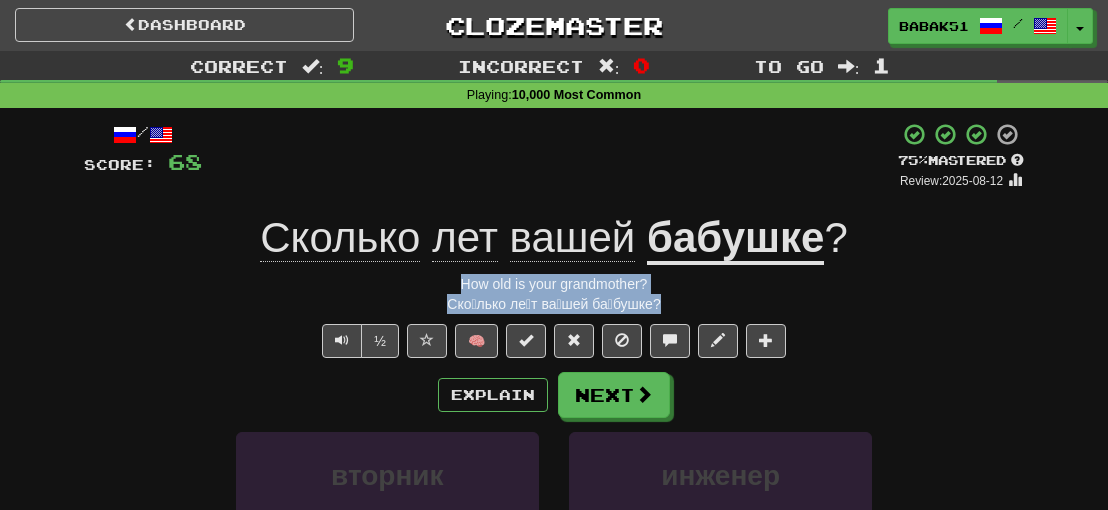 drag, startPoint x: 665, startPoint y: 309, endPoint x: 385, endPoint y: 283, distance: 281.20456 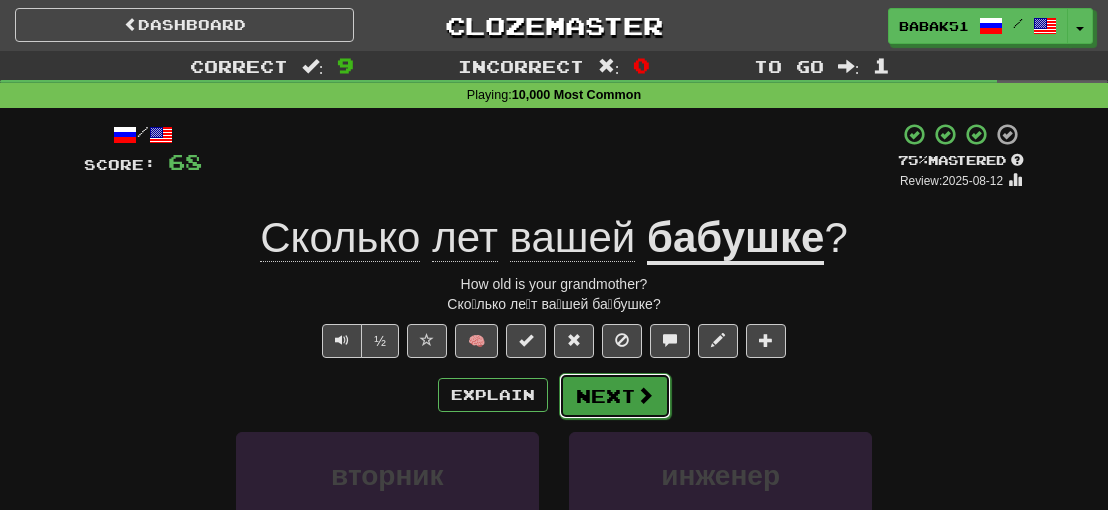 click on "Next" at bounding box center [615, 396] 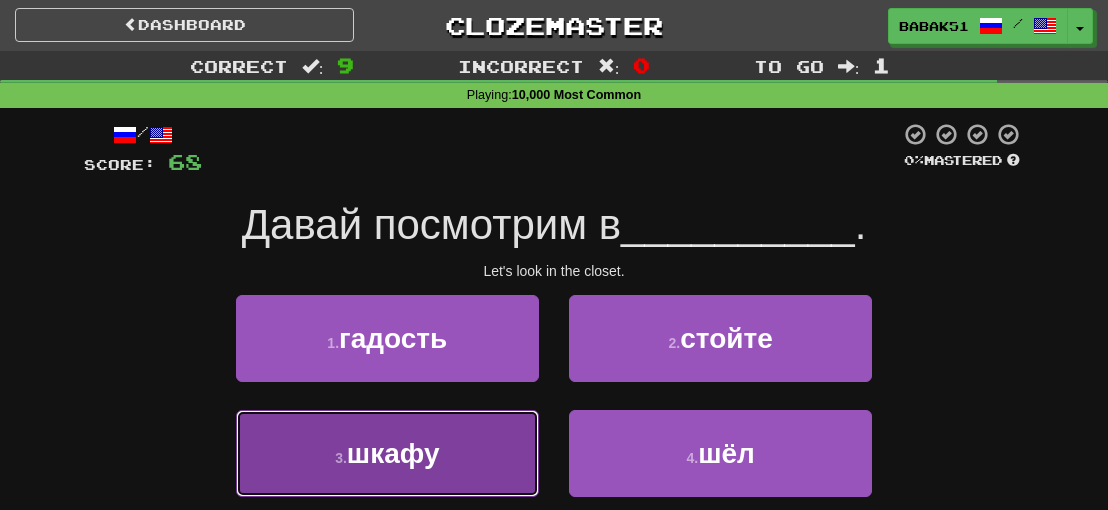 click on "3 .  шкафу" at bounding box center [387, 453] 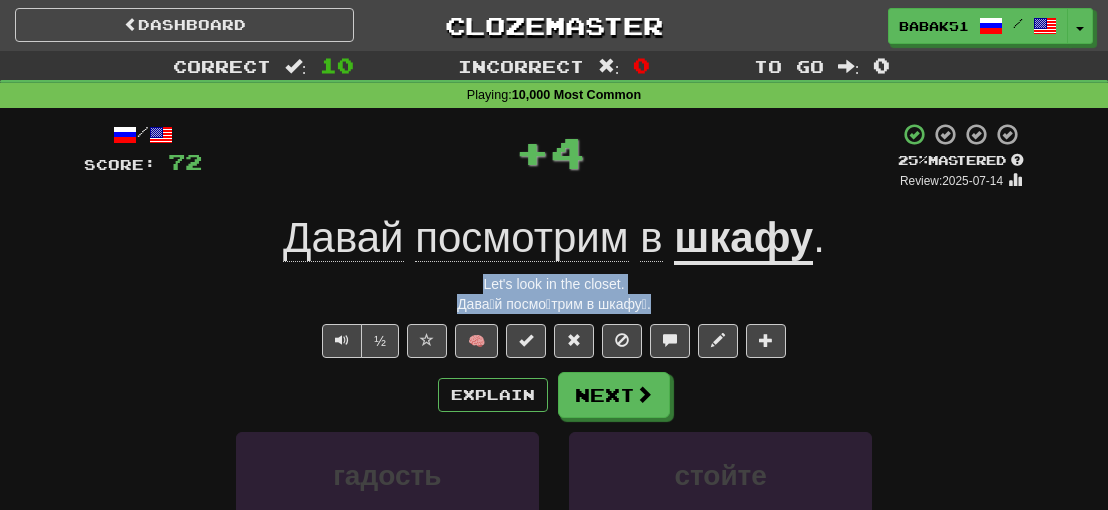 drag, startPoint x: 663, startPoint y: 311, endPoint x: 428, endPoint y: 279, distance: 237.16872 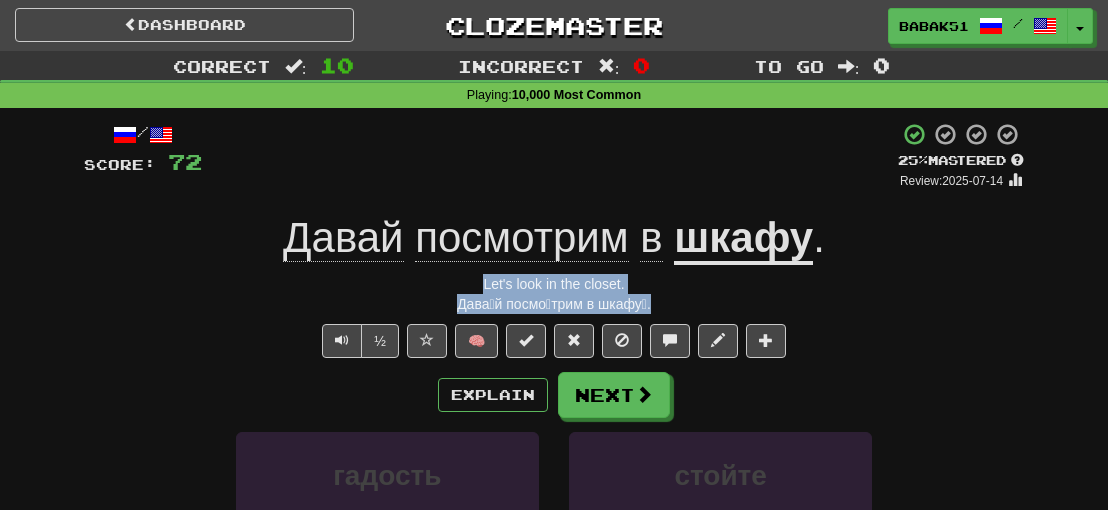 click on "Let's look in the closet." at bounding box center (554, 284) 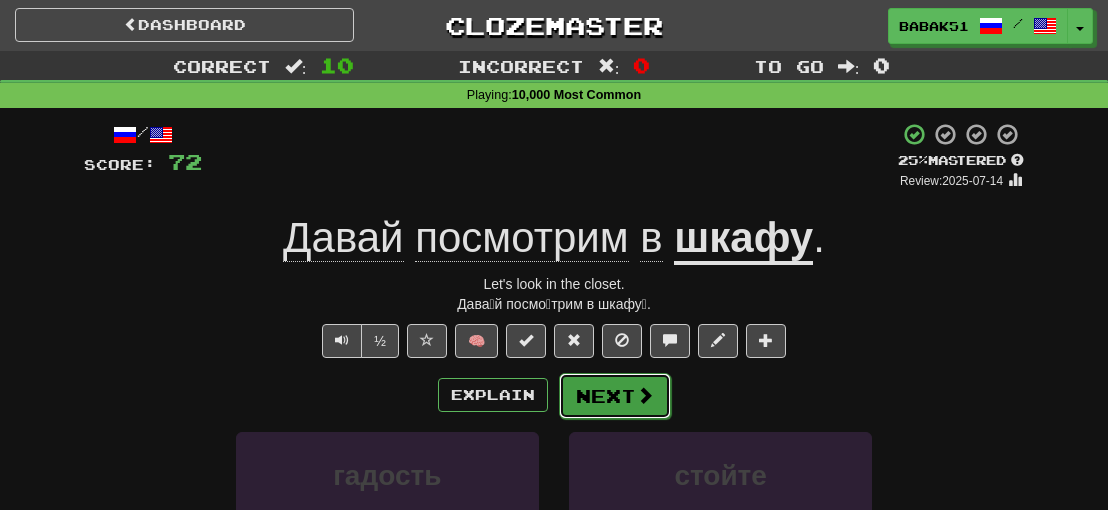 click at bounding box center [645, 395] 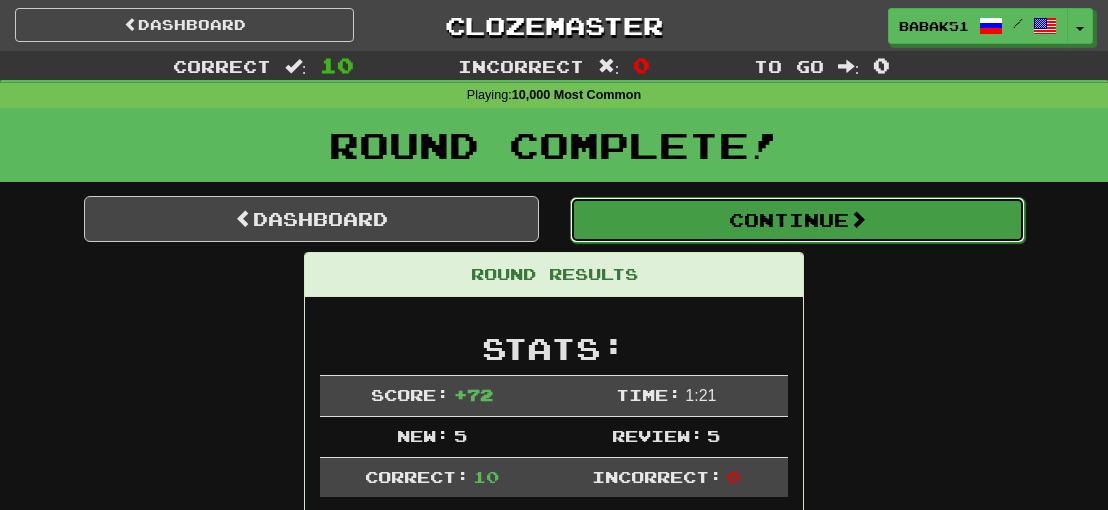 click on "Continue" at bounding box center [797, 220] 